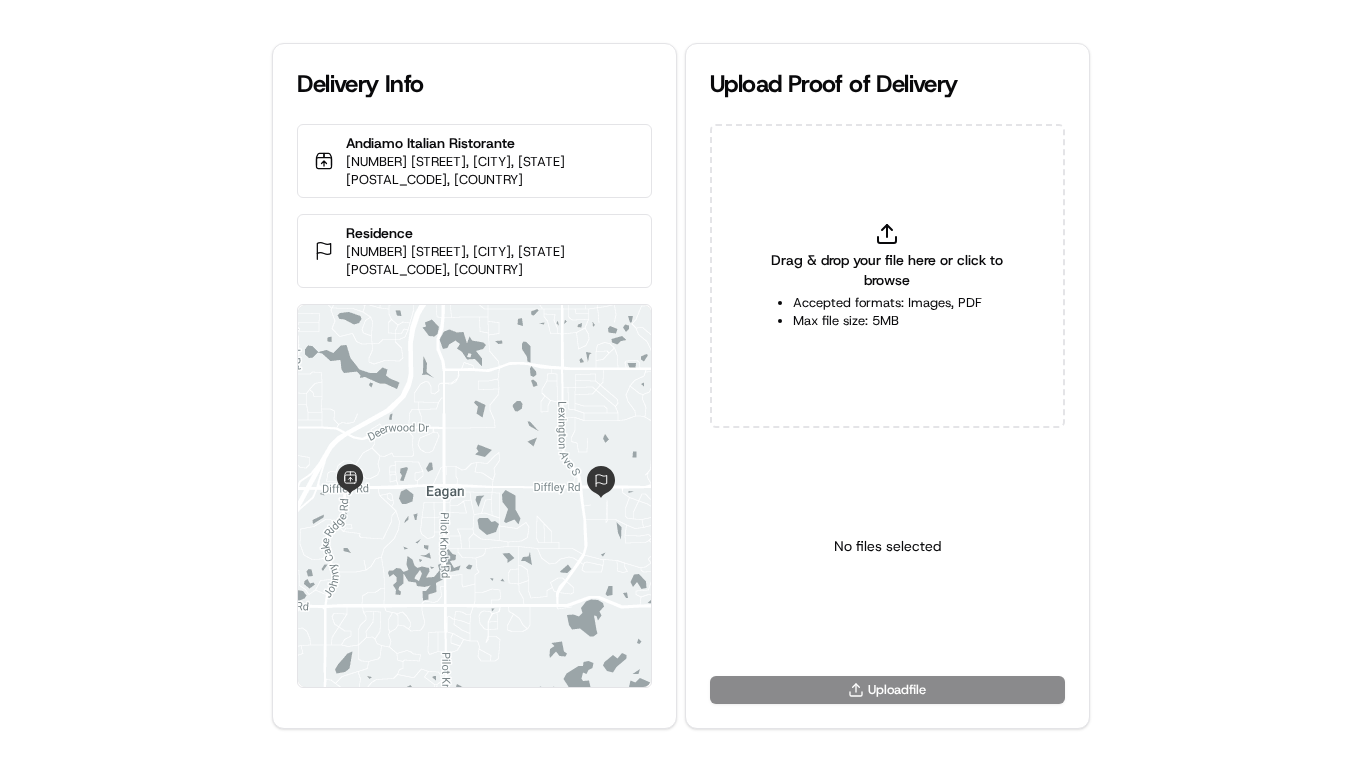 scroll, scrollTop: 0, scrollLeft: 0, axis: both 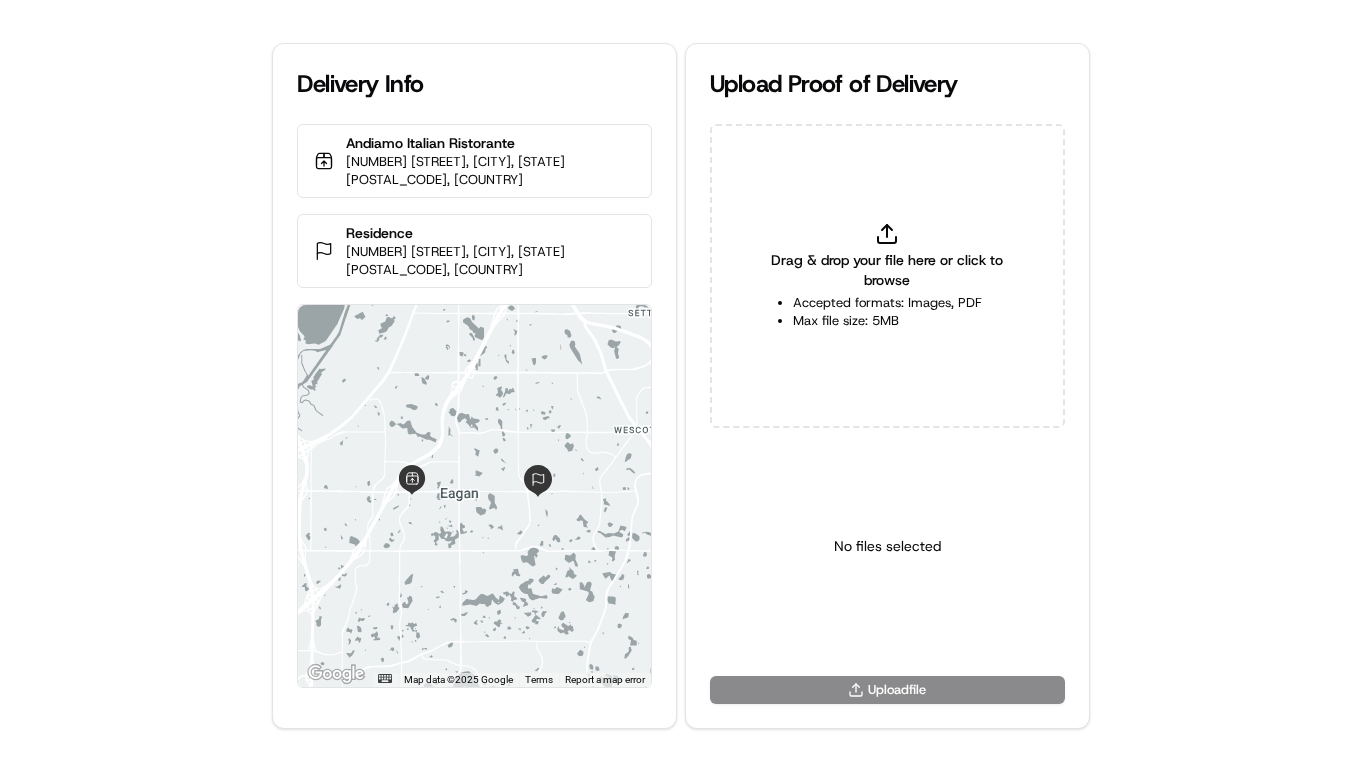 click on "Drag & drop your file here or click to browse" at bounding box center (887, 270) 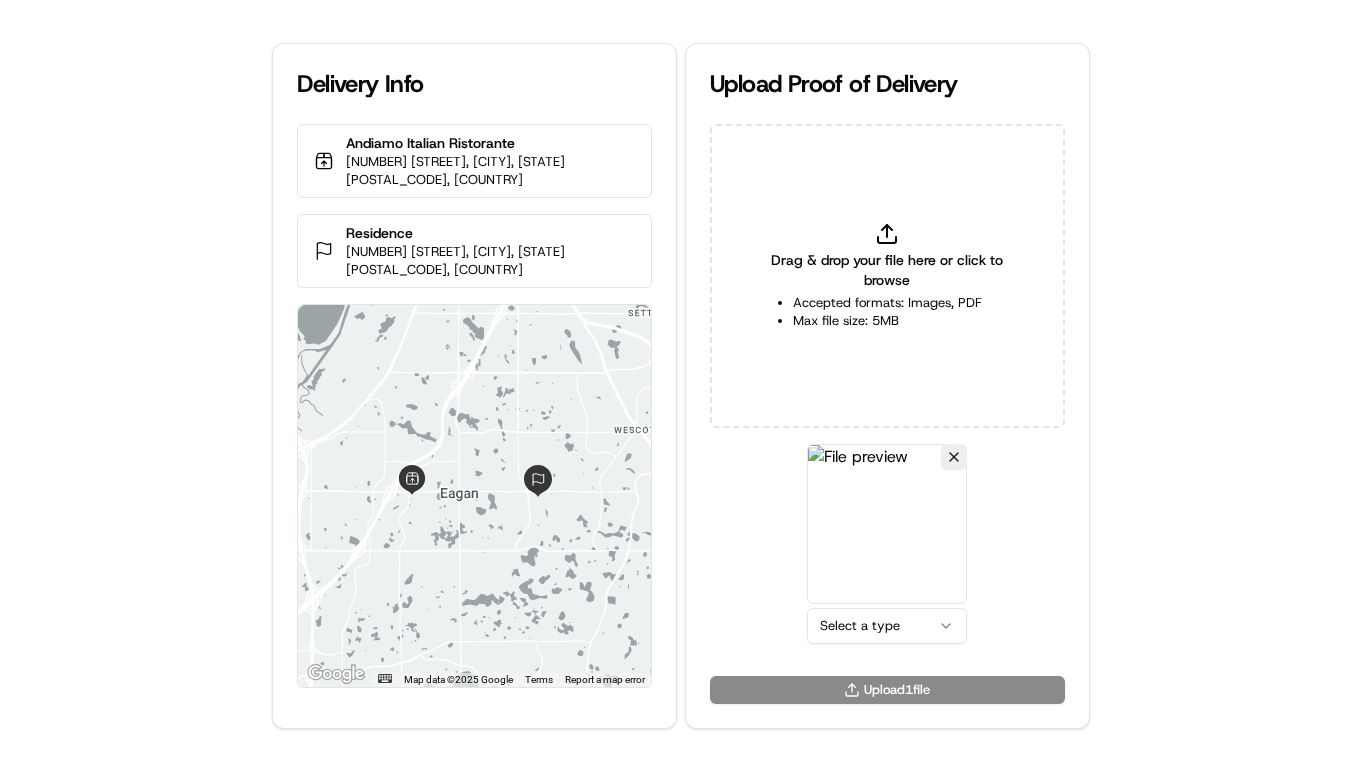 click on "Delivery Info Andiamo Italian Ristorante 1629 Lena Ct, Eagan, MN 55122, USA Residence   993 Trillium Ct, Eagan, MN 55123, USA ← Move left → Move right ↑ Move up ↓ Move down + Zoom in - Zoom out Home Jump left by 75% End Jump right by 75% Page Up Jump up by 75% Page Down Jump down by 75% Map Data Map data ©2025 Google Map data ©2025 Google 2 km  Click to toggle between metric and imperial units Terms Report a map error Upload Proof of Delivery Drag & drop your file here or click to browse Accepted formats: Images, PDF Max file size: 5MB Select a type   Upload  1  file" at bounding box center [681, 386] 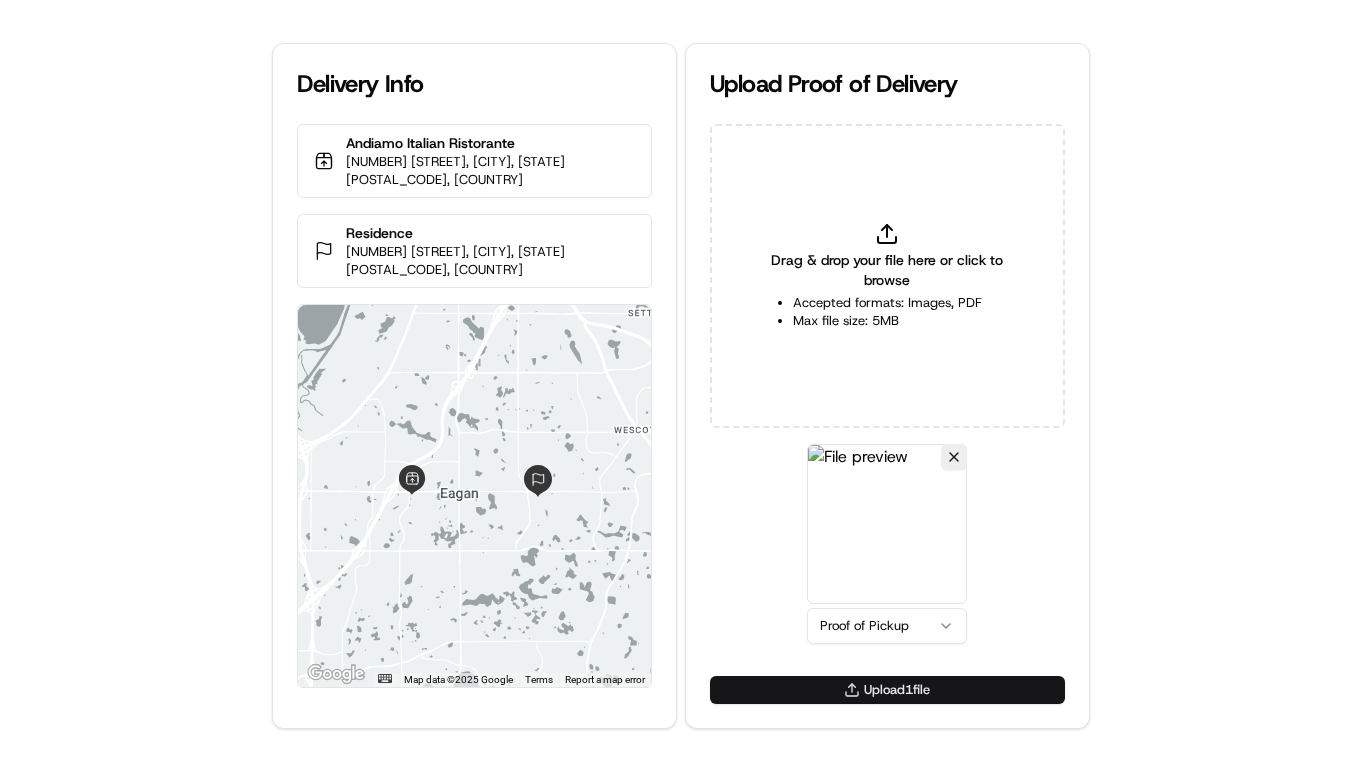 click on "Upload  1  file" at bounding box center (887, 690) 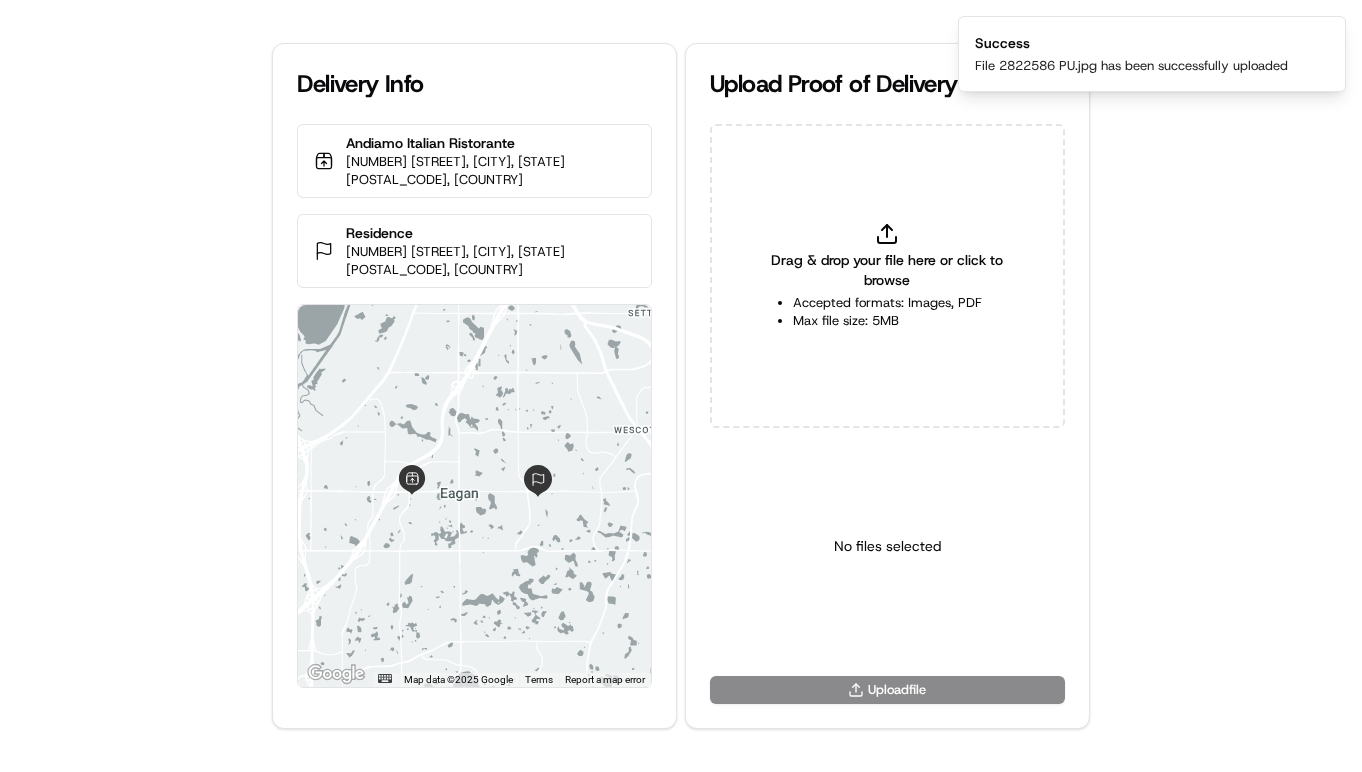 click on "Drag & drop your file here or click to browse Accepted formats: Images, PDF Max file size: 5MB" at bounding box center [887, 276] 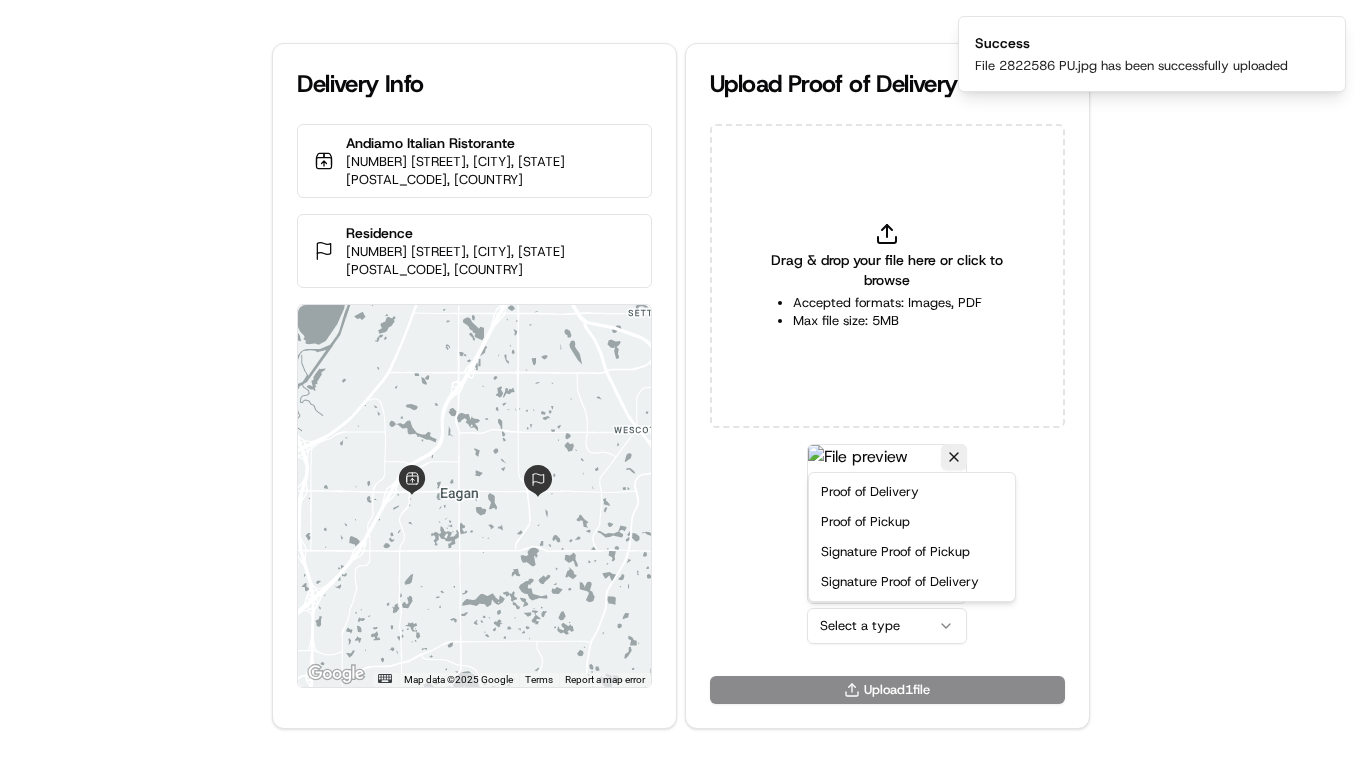 click on "Delivery Info Andiamo Italian Ristorante 1629 Lena Ct, Eagan, MN 55122, USA Residence   993 Trillium Ct, Eagan, MN 55123, USA ← Move left → Move right ↑ Move up ↓ Move down + Zoom in - Zoom out Home Jump left by 75% End Jump right by 75% Page Up Jump up by 75% Page Down Jump down by 75% Map Data Map data ©2025 Google Map data ©2025 Google 2 km  Click to toggle between metric and imperial units Terms Report a map error Upload Proof of Delivery Drag & drop your file here or click to browse Accepted formats: Images, PDF Max file size: 5MB Select a type   Upload  1  file Success File 2822586 PU.jpg has been successfully uploaded
Proof of Delivery Proof of Pickup Signature Proof of Pickup Signature Proof of Delivery" at bounding box center (681, 386) 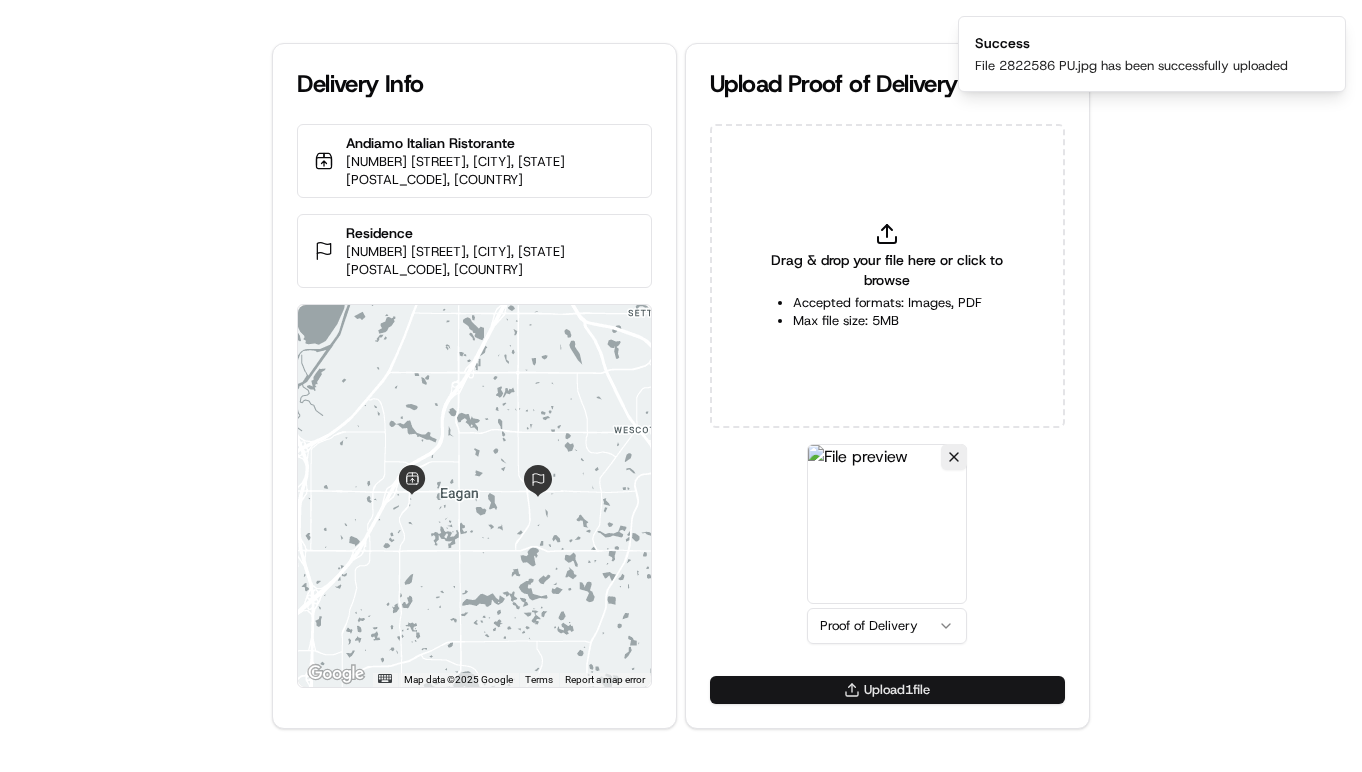 click on "Upload  1  file" at bounding box center (887, 690) 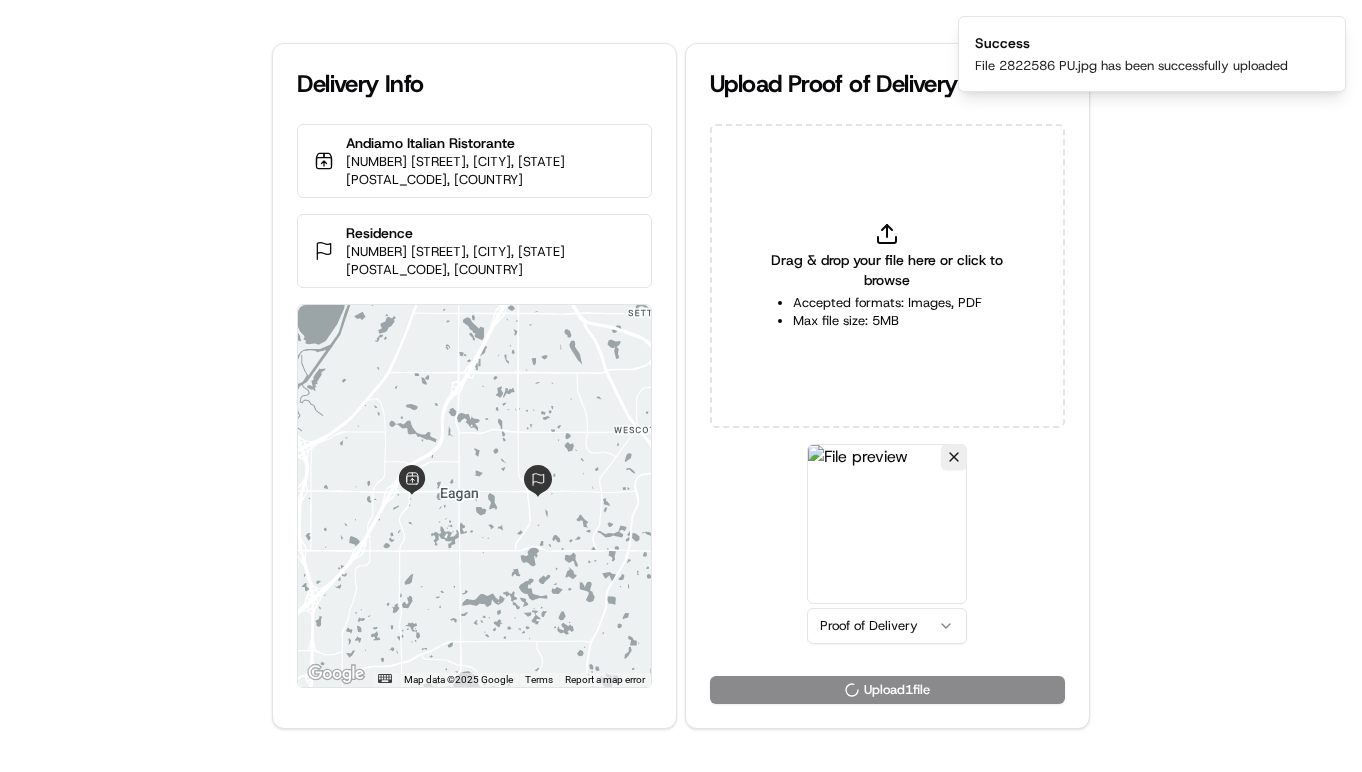 click on "Delivery Info Andiamo Italian Ristorante 1629 Lena Ct, Eagan, MN 55122, USA Residence   993 Trillium Ct, Eagan, MN 55123, USA ← Move left → Move right ↑ Move up ↓ Move down + Zoom in - Zoom out Home Jump left by 75% End Jump right by 75% Page Up Jump up by 75% Page Down Jump down by 75% Map Data Map data ©2025 Google Map data ©2025 Google 2 km  Click to toggle between metric and imperial units Terms Report a map error Upload Proof of Delivery Drag & drop your file here or click to browse Accepted formats: Images, PDF Max file size: 5MB Proof of Delivery   Upload  1  file" at bounding box center [681, 386] 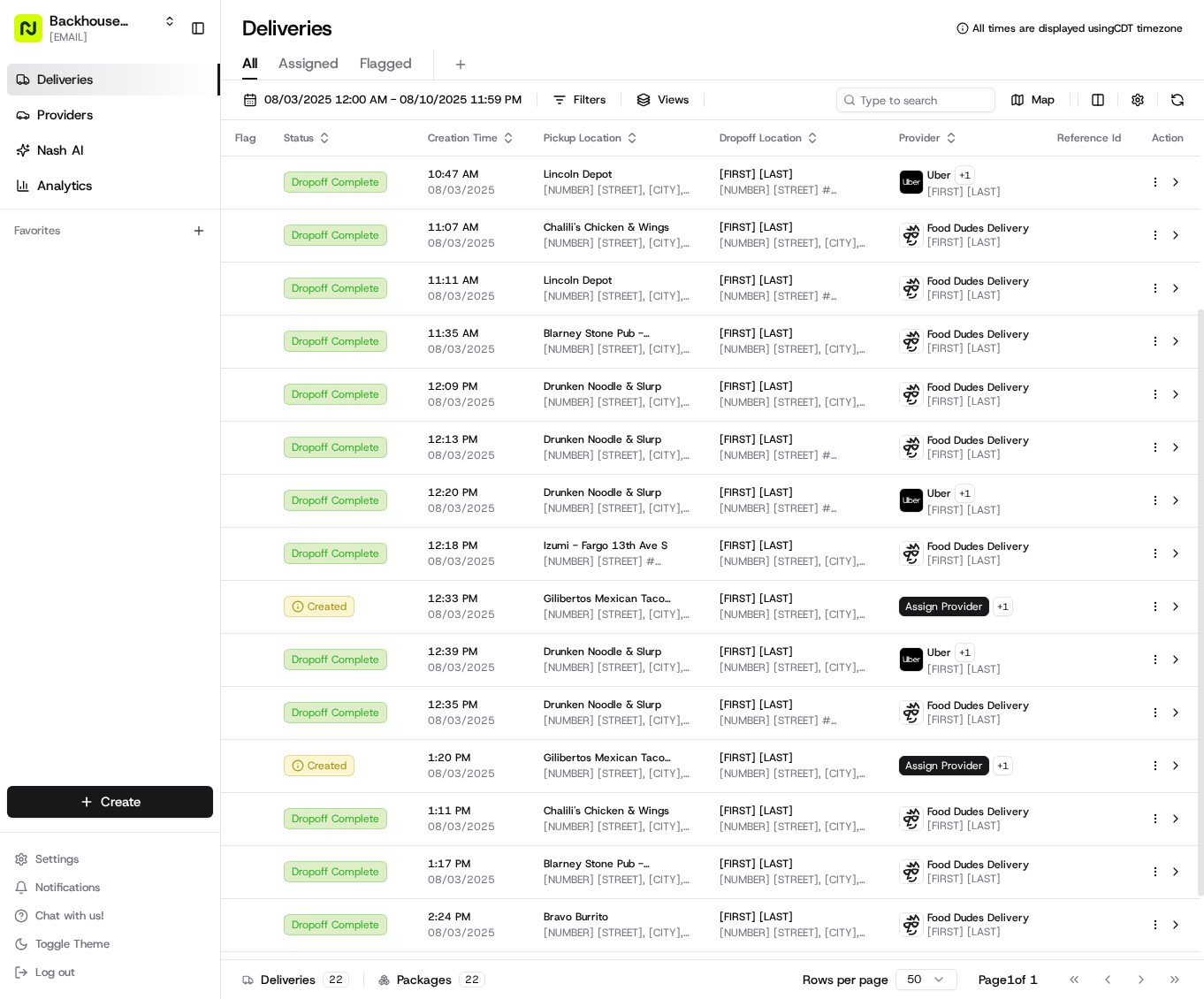 scroll, scrollTop: 0, scrollLeft: 0, axis: both 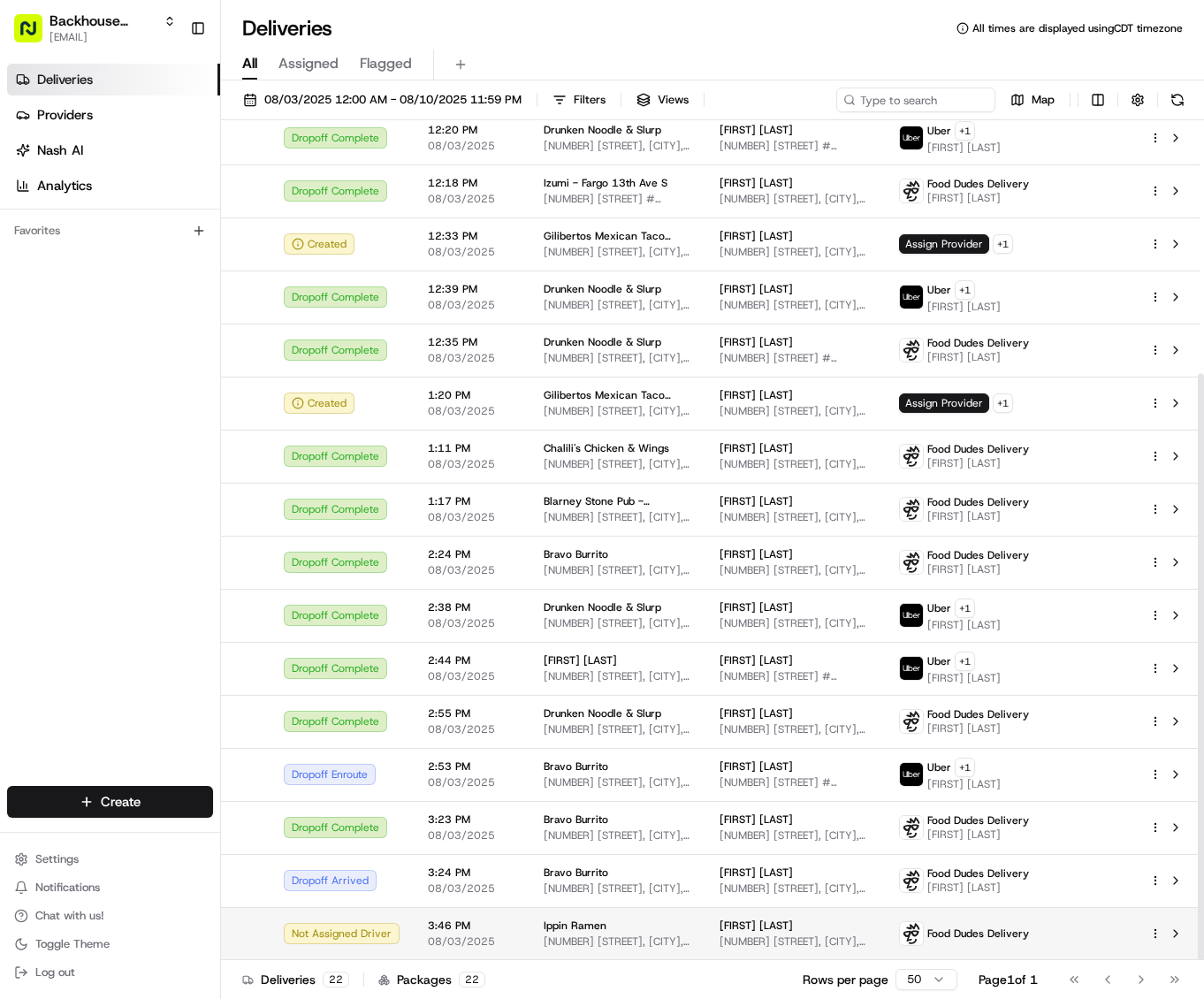 click on "Backhouse Brands [EMAIL] Toggle Sidebar Deliveries Providers Nash AI Analytics Favorites Main Menu Members & Organization Organization Users Roles Preferences Customization Tracking Orchestration Automations Locations Pickup Locations Dropoff Locations Billing Billing Refund Requests Integrations Notification Triggers Webhooks API Keys Request Logs Create Settings Notifications Chat with us! Toggle Theme Log out Deliveries All times are displayed using [TIMEZONE] timezone All Assigned Flagged [DATE] - [DATE] Filters Views Map Flag Status Creation Time Pickup Location Dropoff Location Provider Reference Id Action Dropoff Complete [TIME] [DATE] [LOCATION] [NUMBER] [STREET], [CITY], [STATE] [POSTAL_CODE], [COUNTRY] [FIRST] [LAST] [NUMBER] [STREET], [CITY], [STATE] [POSTAL_CODE], [COUNTRY] [BRAND] [FIRST] [LAST] Dropoff Complete [TIME] [DATE] [BRAND] [NUMBER] [STREET], [CITY], [STATE] [POSTAL_CODE], [COUNTRY] [FIRST] [LAST] [NUMBER] [STREET], [CITY], [STATE] [POSTAL_CODE], [COUNTRY] [BRAND] [FIRST] [LAST]" at bounding box center [602, 500] 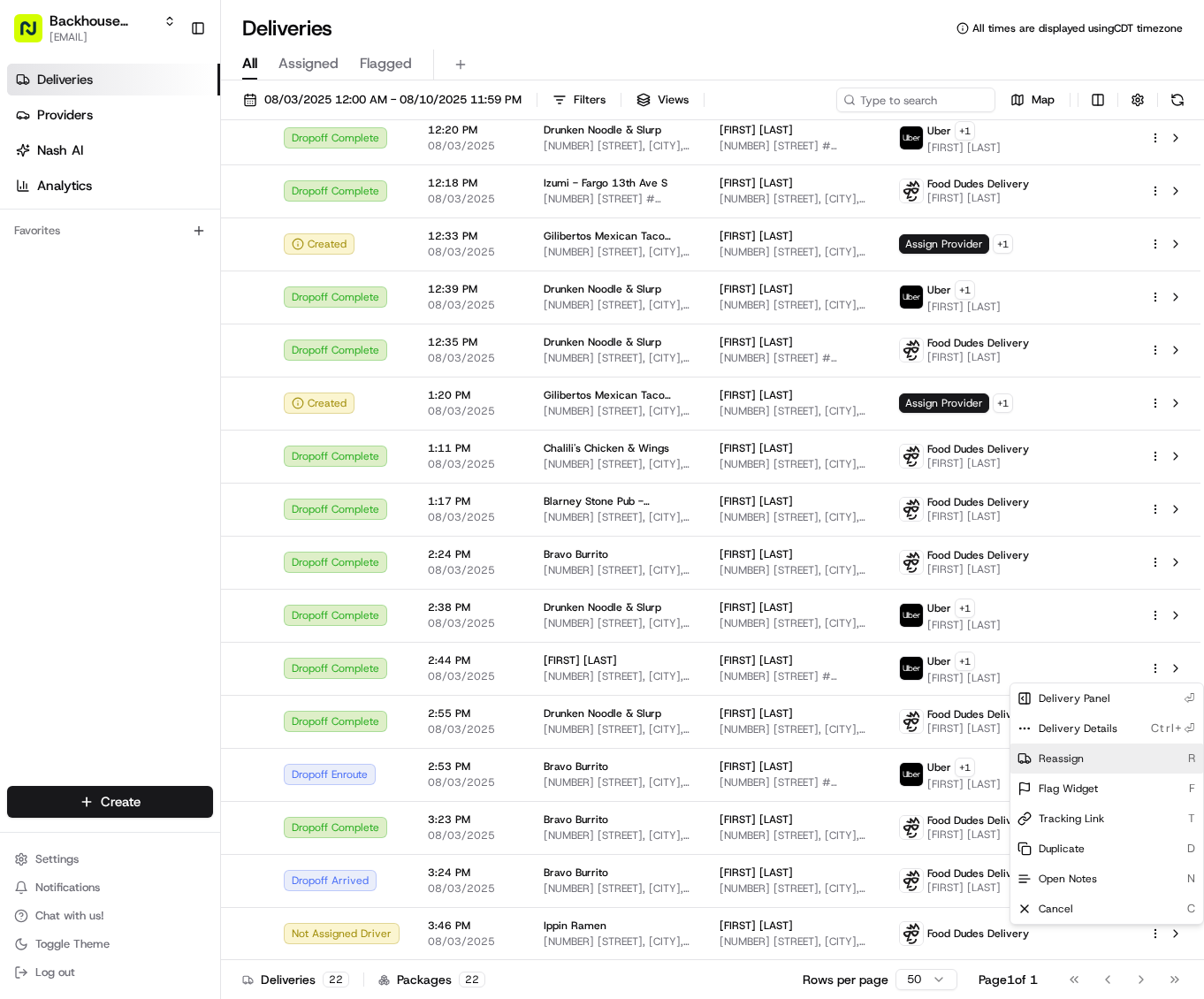 click on "Reassign" at bounding box center (1061, 759) 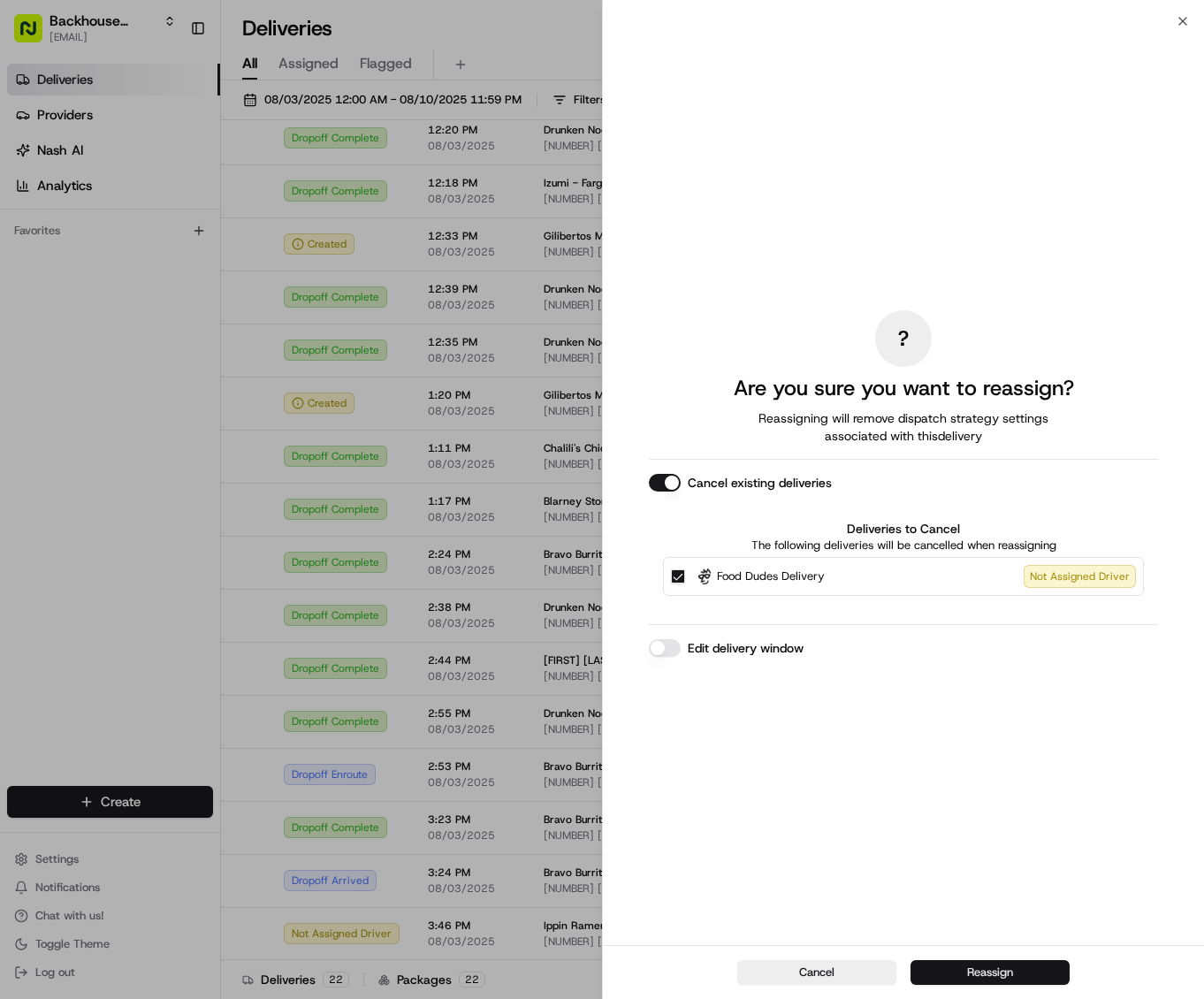 click on "Reassign" at bounding box center [990, 972] 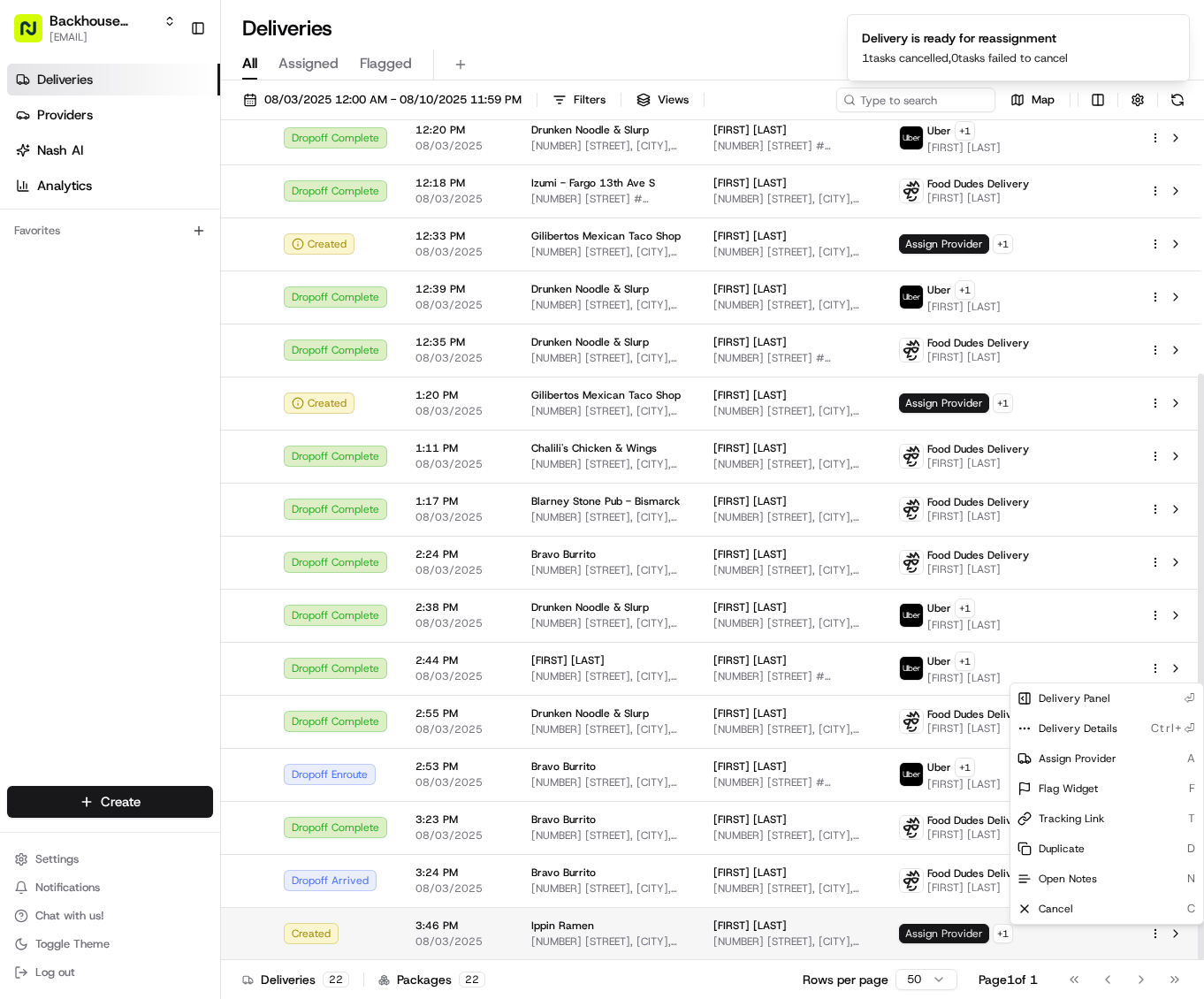 click on "Assign Provider" at bounding box center (944, 934) 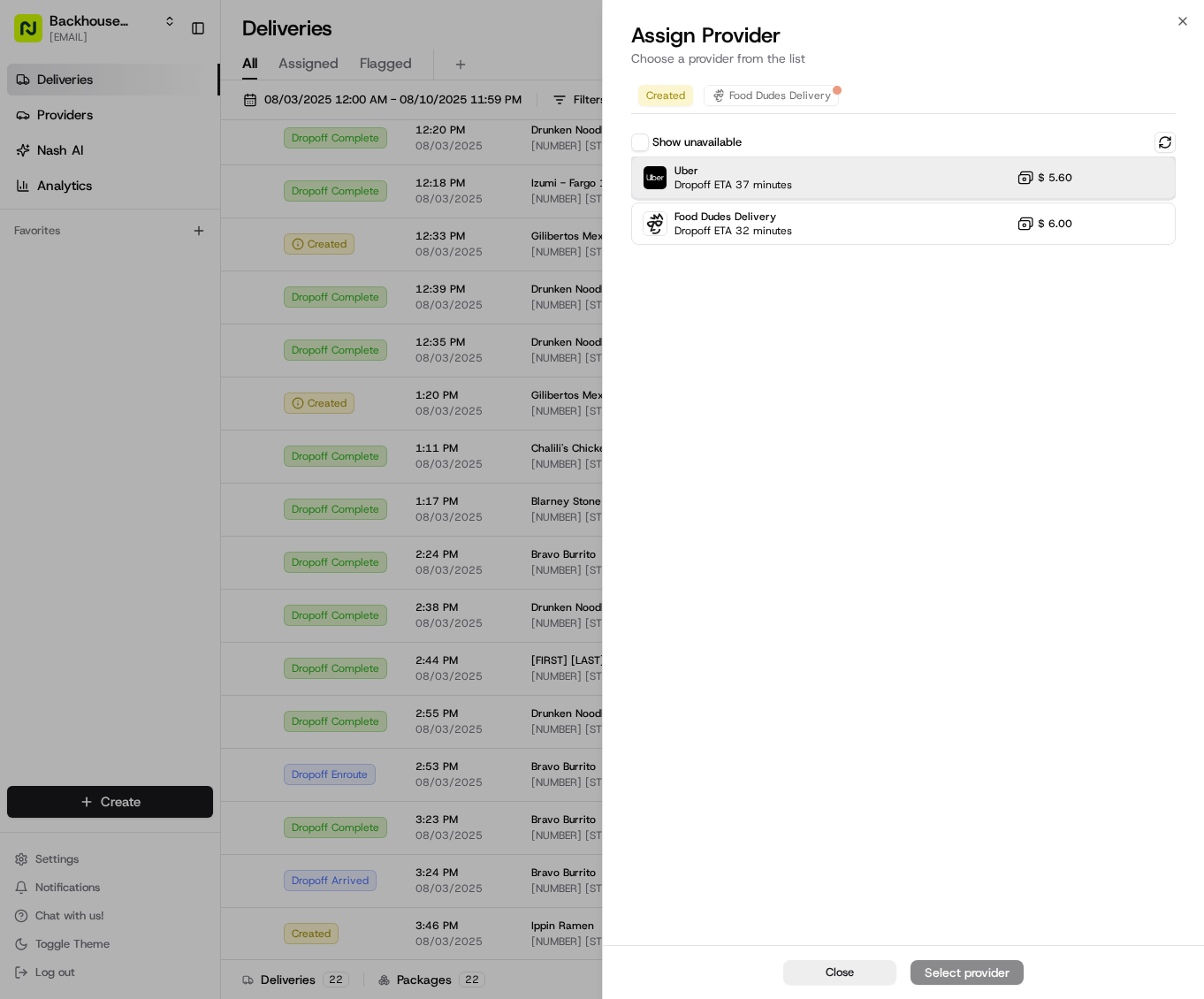 click on "Uber Dropoff ETA [MINUTES] minutes $ [PRICE]" at bounding box center (903, 178) 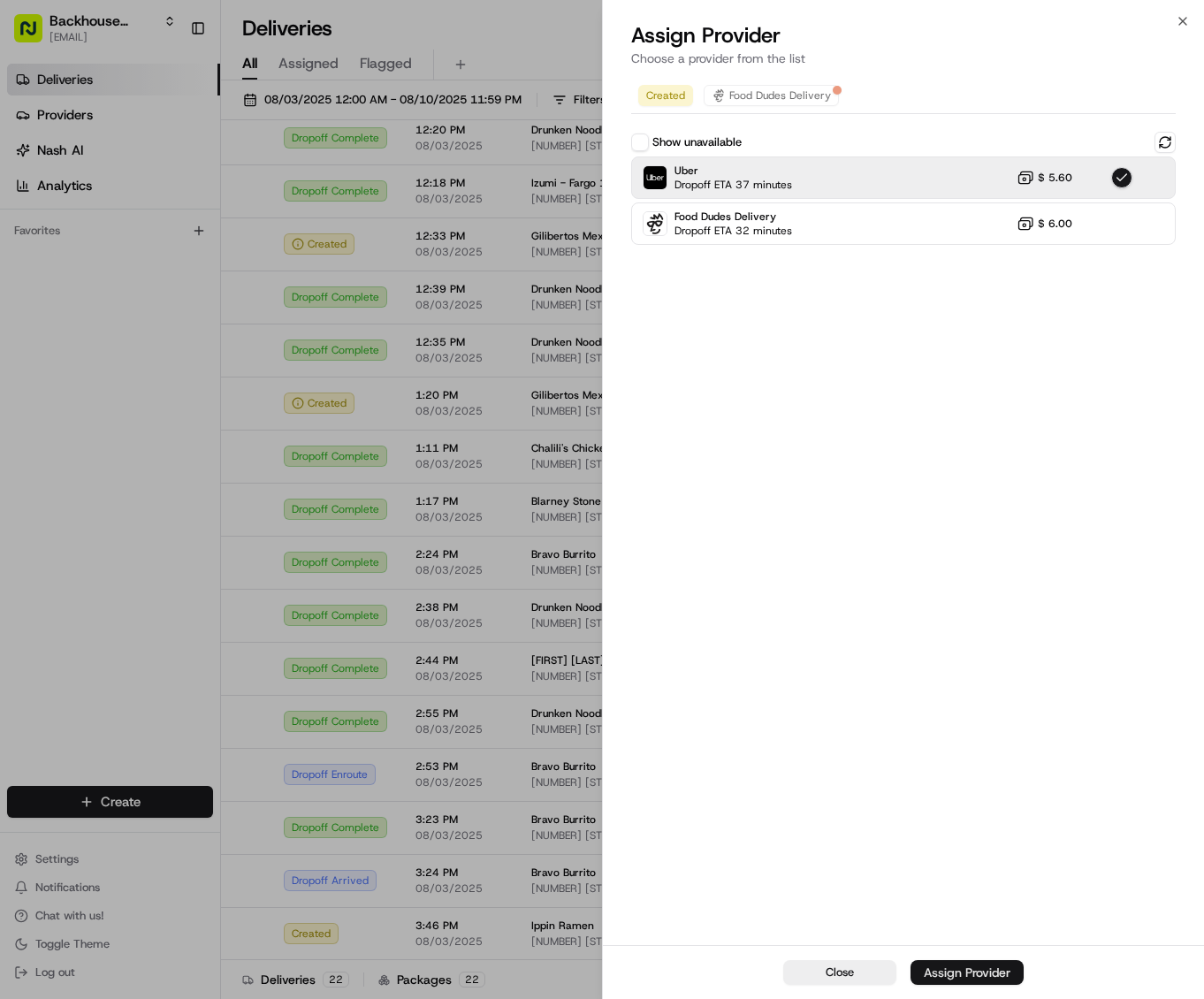 click on "Assign Provider" at bounding box center [967, 972] 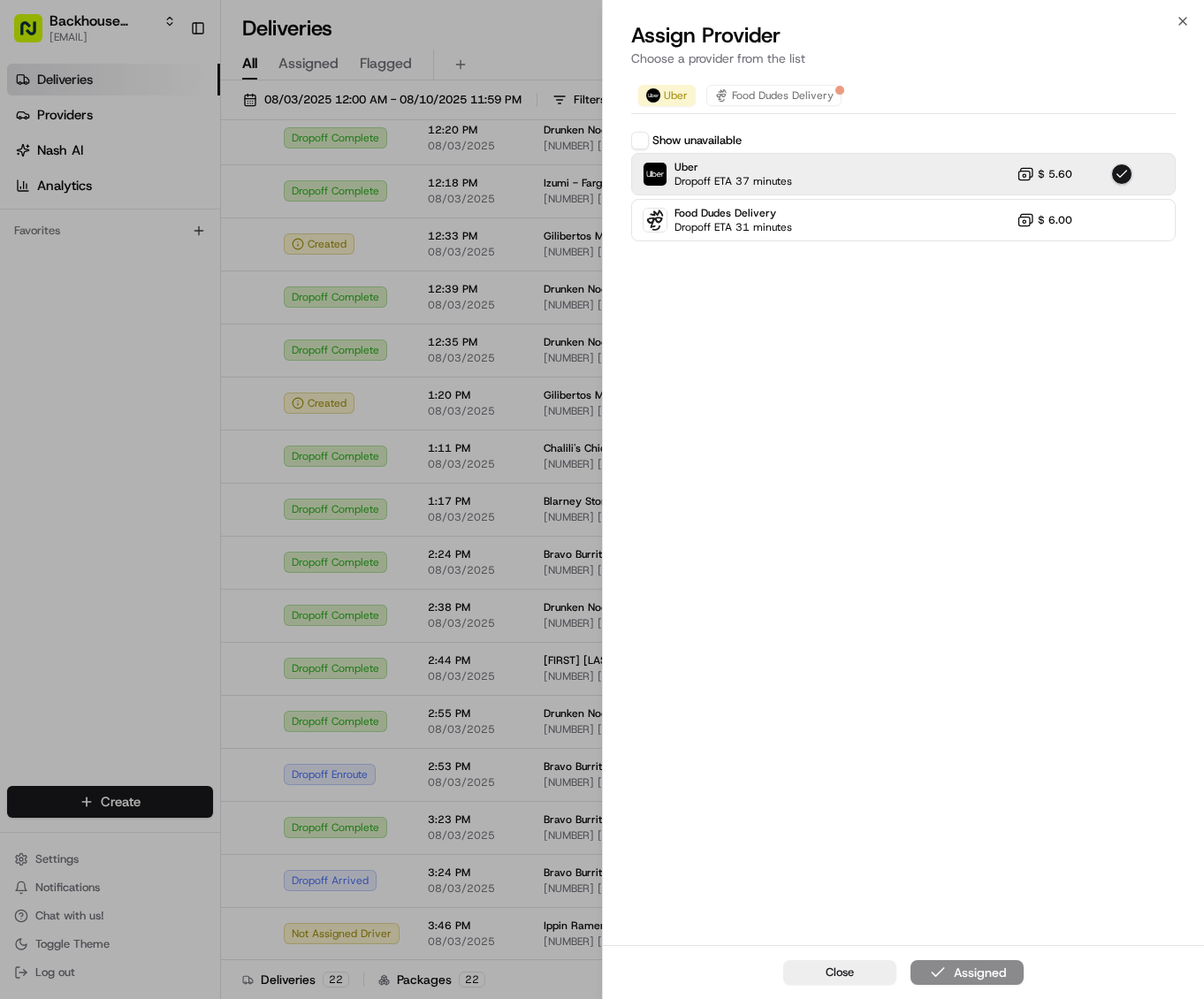 click on "Uber [BRAND] Show unavailable Uber Dropoff ETA   [MINUTES] minutes $   [PRICE] [BRAND] Dropoff ETA   [MINUTES] minutes $   [PRICE]" at bounding box center (903, 509) 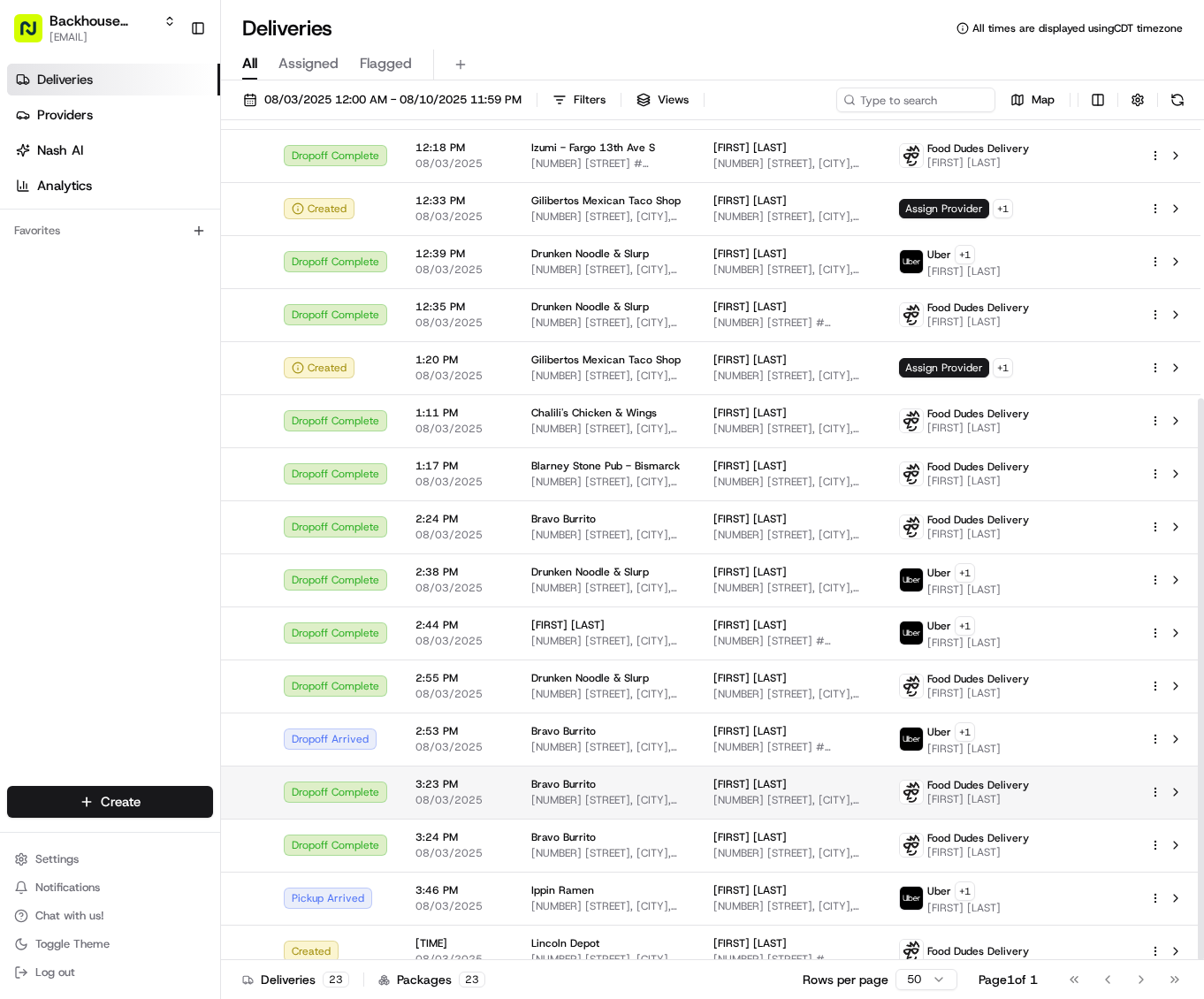 scroll, scrollTop: 416, scrollLeft: 0, axis: vertical 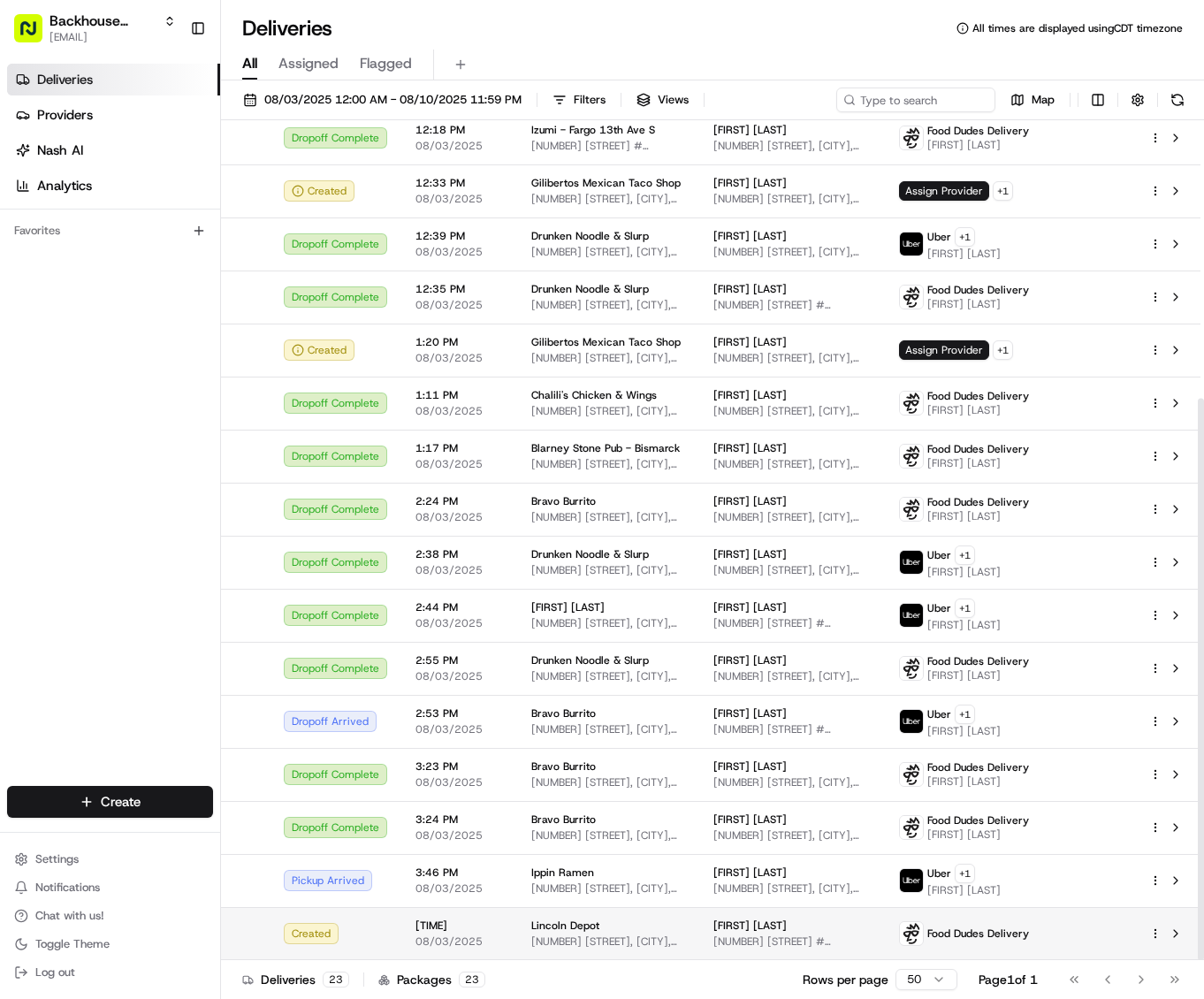 click at bounding box center (1168, 934) 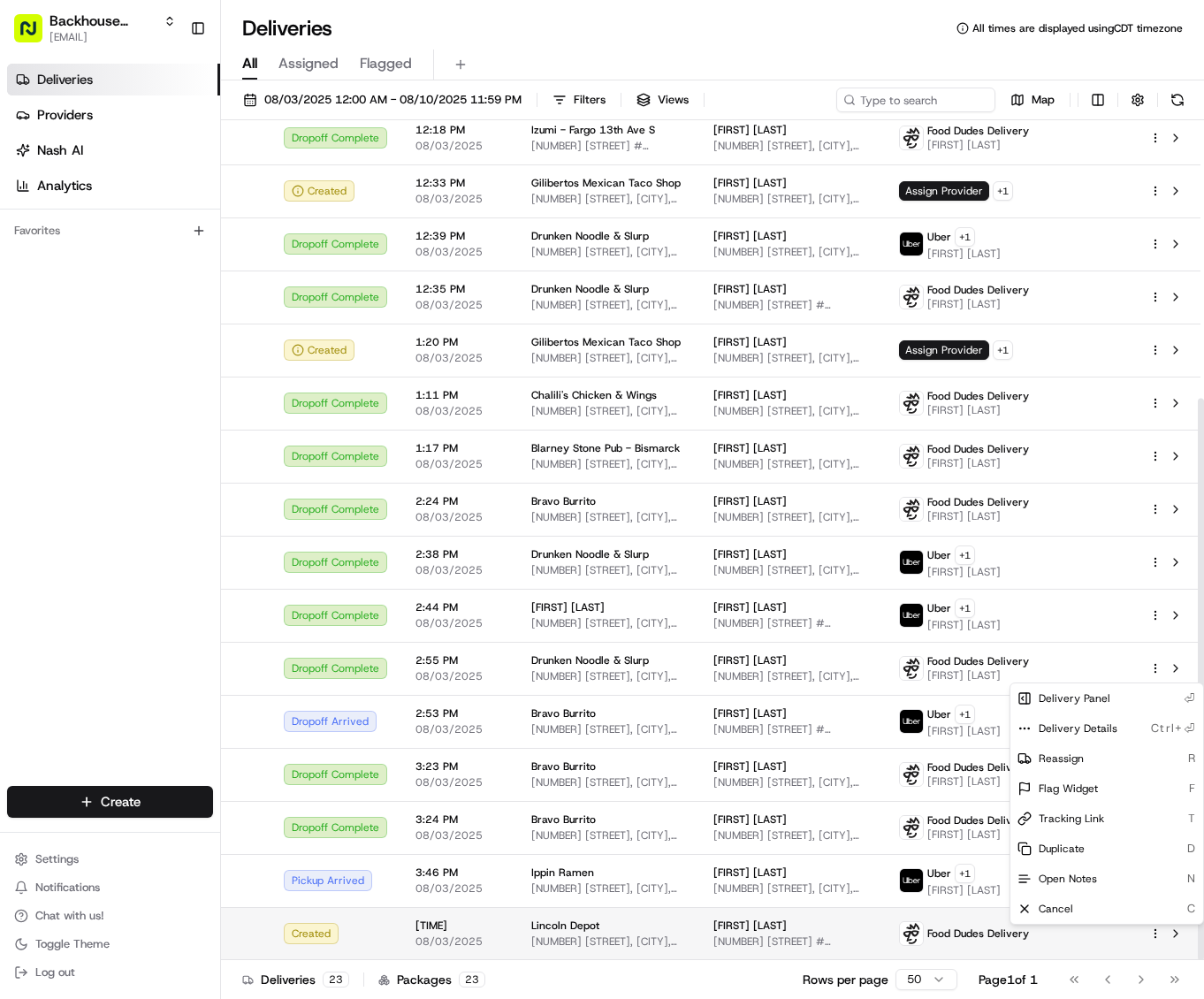 click on "Backhouse Brands [EMAIL] Toggle Sidebar Deliveries Providers Nash AI Analytics Favorites Main Menu Members & Organization Organization Users Roles Preferences Customization Tracking Orchestration Automations Locations Pickup Locations Dropoff Locations Billing Billing Refund Requests Integrations Notification Triggers Webhooks API Keys Request Logs Create Settings Notifications Chat with us! Toggle Theme Log out Deliveries All times are displayed using [TIMEZONE] timezone All Assigned Flagged [DATE] - [DATE] Filters Views Map Flag Status Creation Time Pickup Location Dropoff Location Provider Reference Id Action Dropoff Complete [TIME] [DATE] [LOCATION] [NUMBER] [STREET], [CITY], [STATE] [POSTAL_CODE], [COUNTRY] [FIRST] [LAST] [NUMBER] [STREET], [CITY], [STATE] [POSTAL_CODE], [COUNTRY] [BRAND] [FIRST] [LAST] Dropoff Complete [TIME] [DATE] [BRAND] [NUMBER] [STREET], [CITY], [STATE] [POSTAL_CODE], [COUNTRY] [FIRST] [LAST] [NUMBER] [STREET], [CITY], [STATE] [POSTAL_CODE], [COUNTRY] [BRAND] [FIRST] [LAST]" at bounding box center [602, 500] 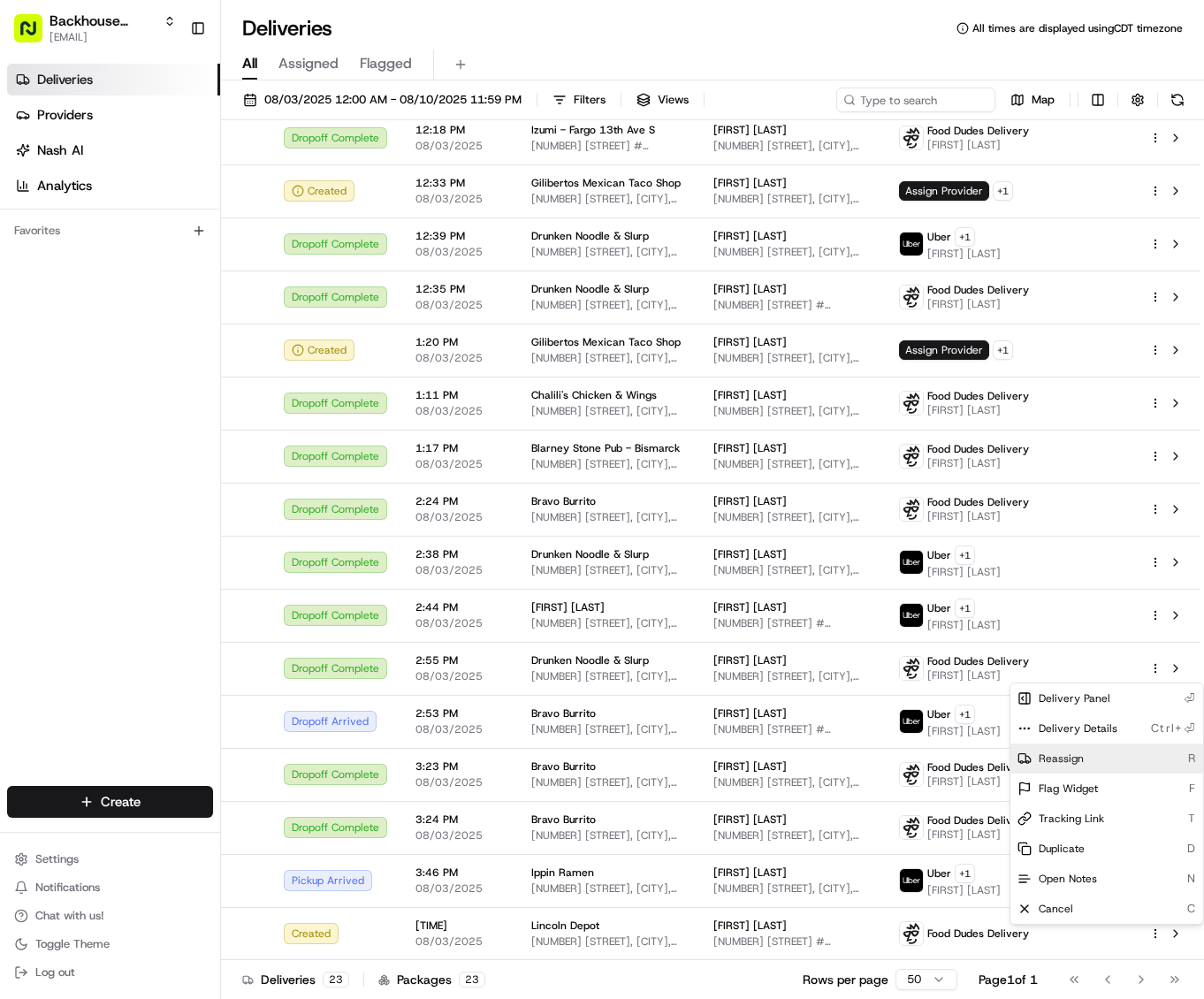click on "Reassign" at bounding box center (1061, 759) 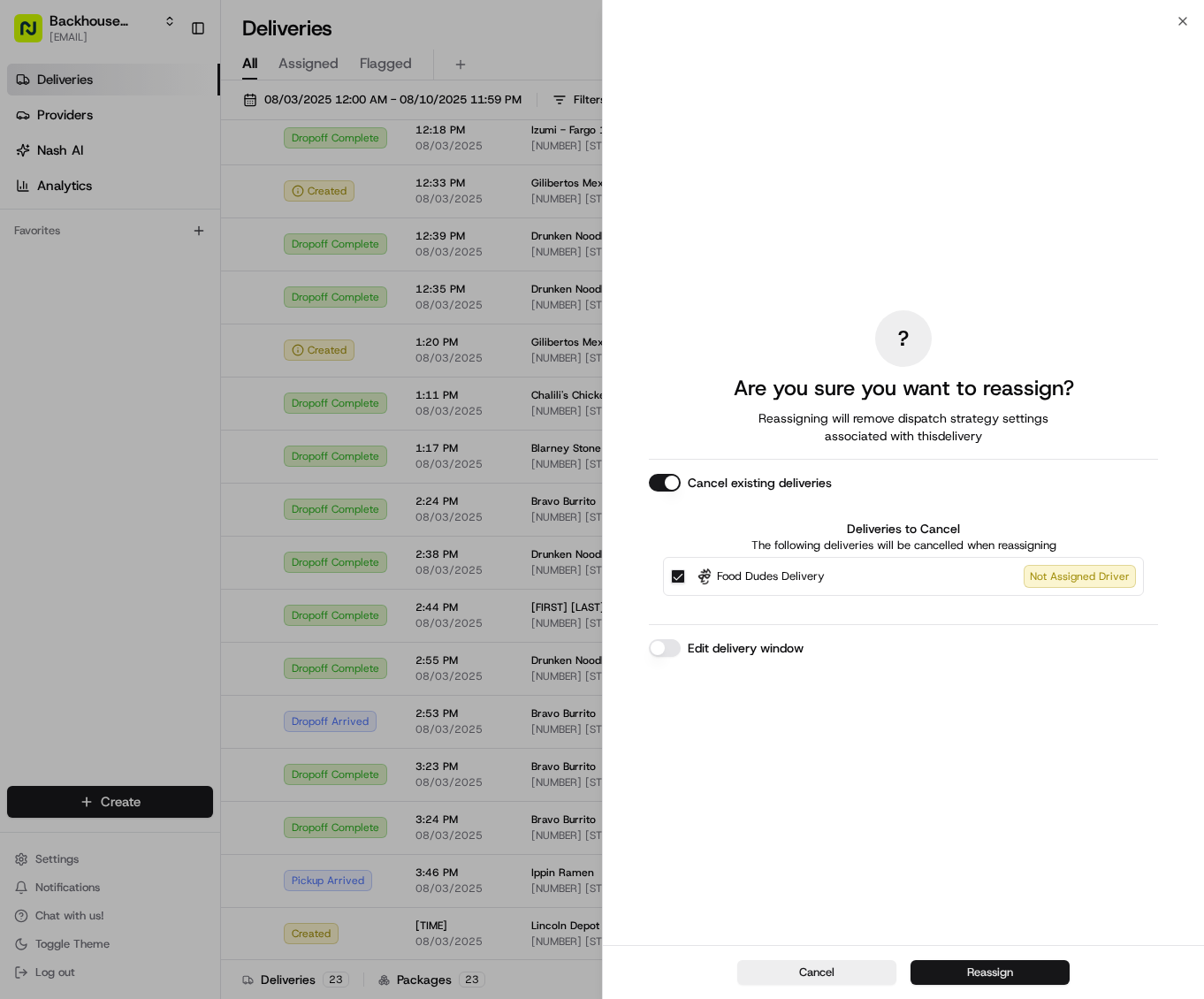 click on "Reassign" at bounding box center [990, 972] 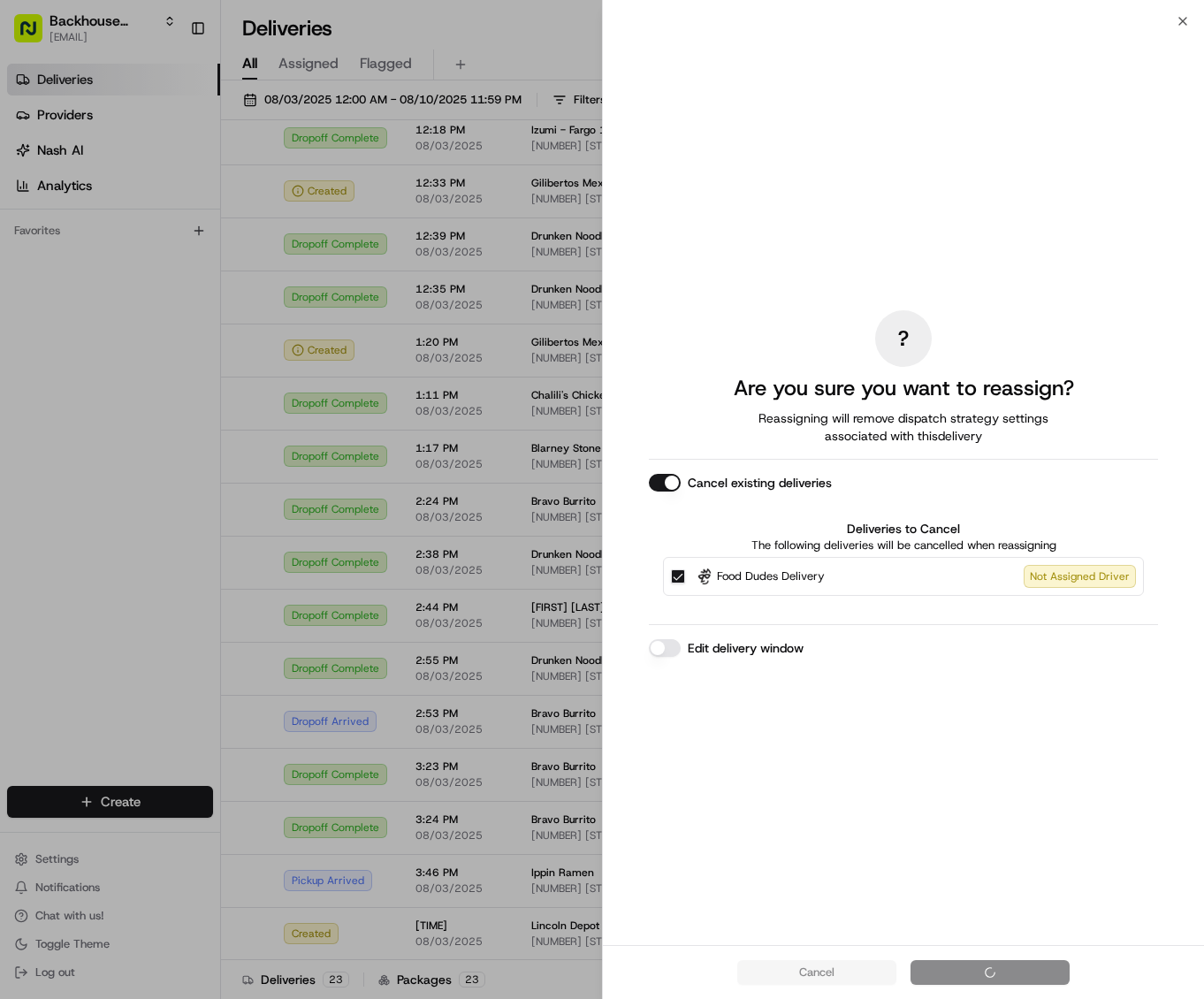 click on "? Are you sure you want to reassign? Reassigning will remove dispatch strategy settings associated with this  delivery Cancel existing deliveries Deliveries to Cancel The following deliveries will be cancelled when reassigning Food Dudes Delivery Not Assigned Driver Edit delivery window" at bounding box center [903, 483] 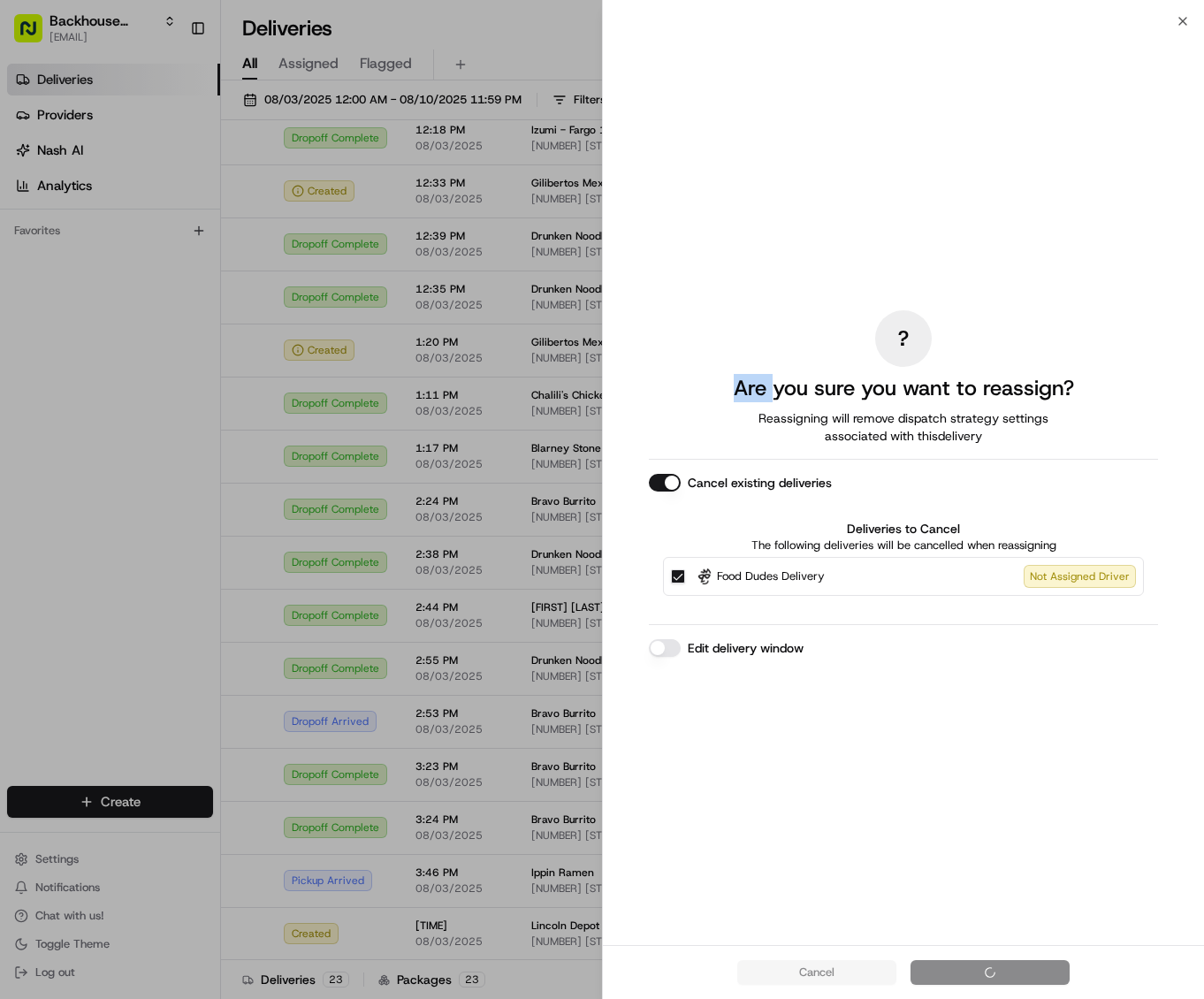 click on "? Are you sure you want to reassign? Reassigning will remove dispatch strategy settings associated with this  delivery Cancel existing deliveries Deliveries to Cancel The following deliveries will be cancelled when reassigning Food Dudes Delivery Not Assigned Driver Edit delivery window" at bounding box center (903, 483) 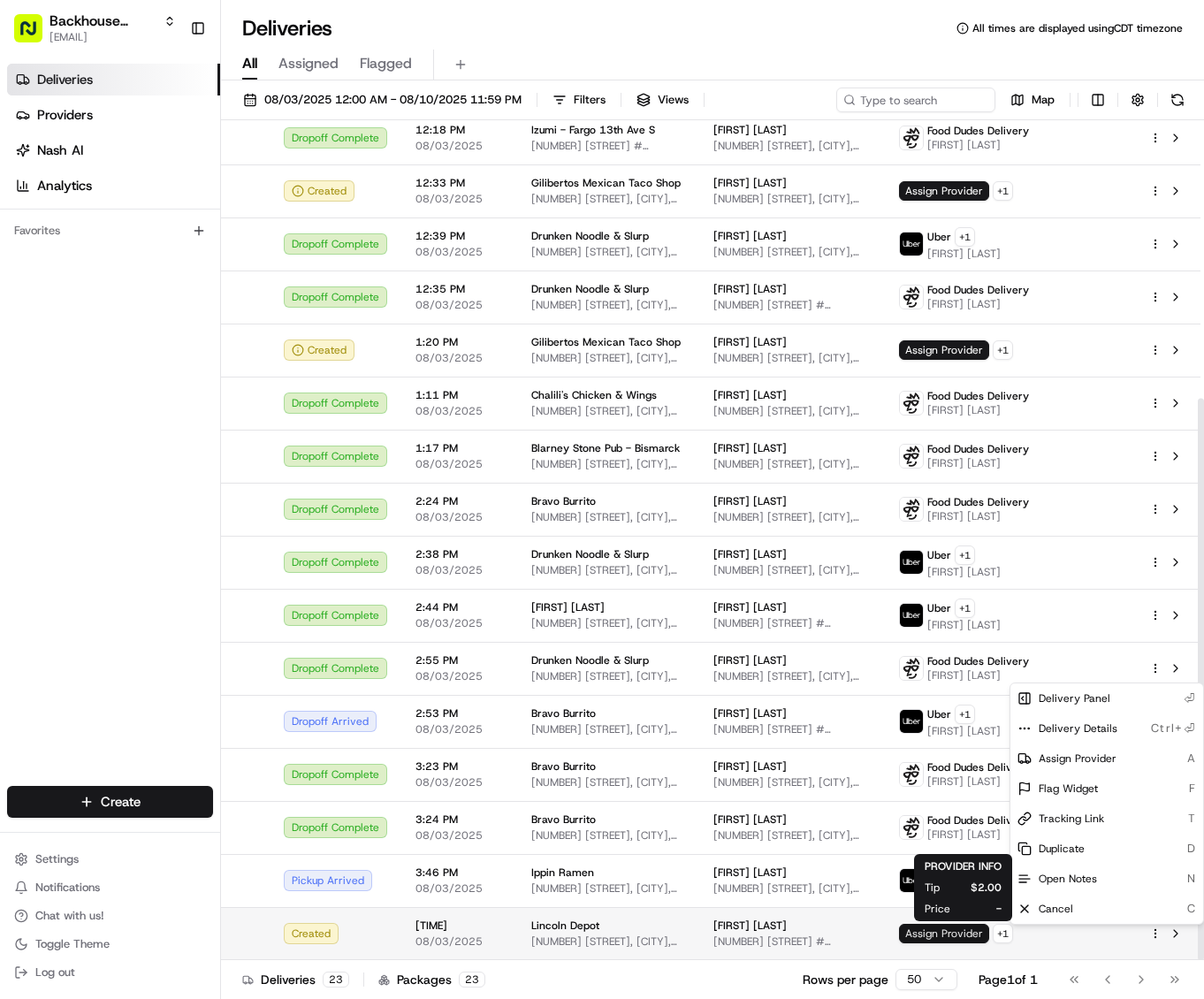 click on "Assign Provider" at bounding box center (944, 934) 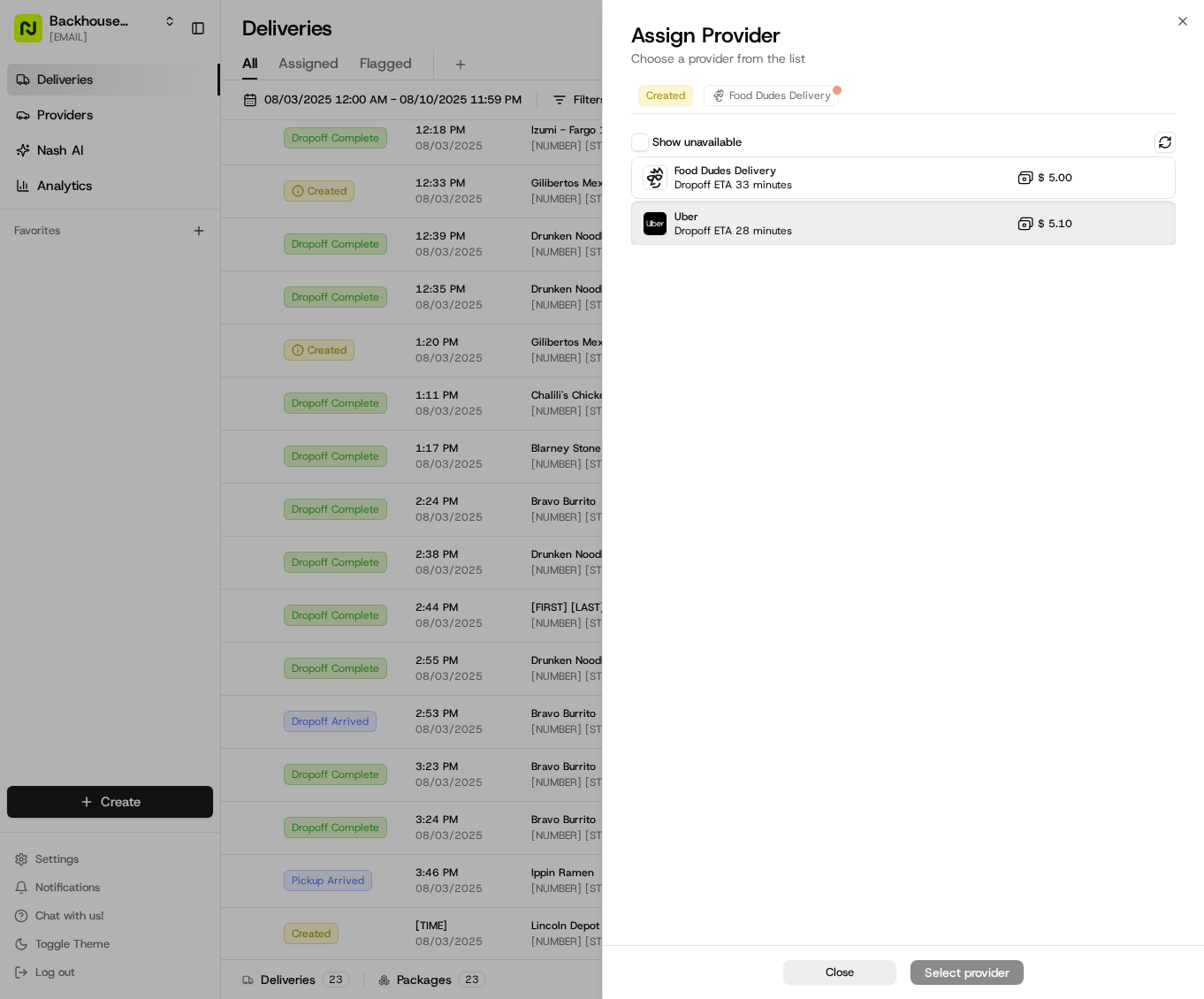 click on "Uber Dropoff ETA   [MINUTES] minutes $   [PRICE]" at bounding box center (903, 224) 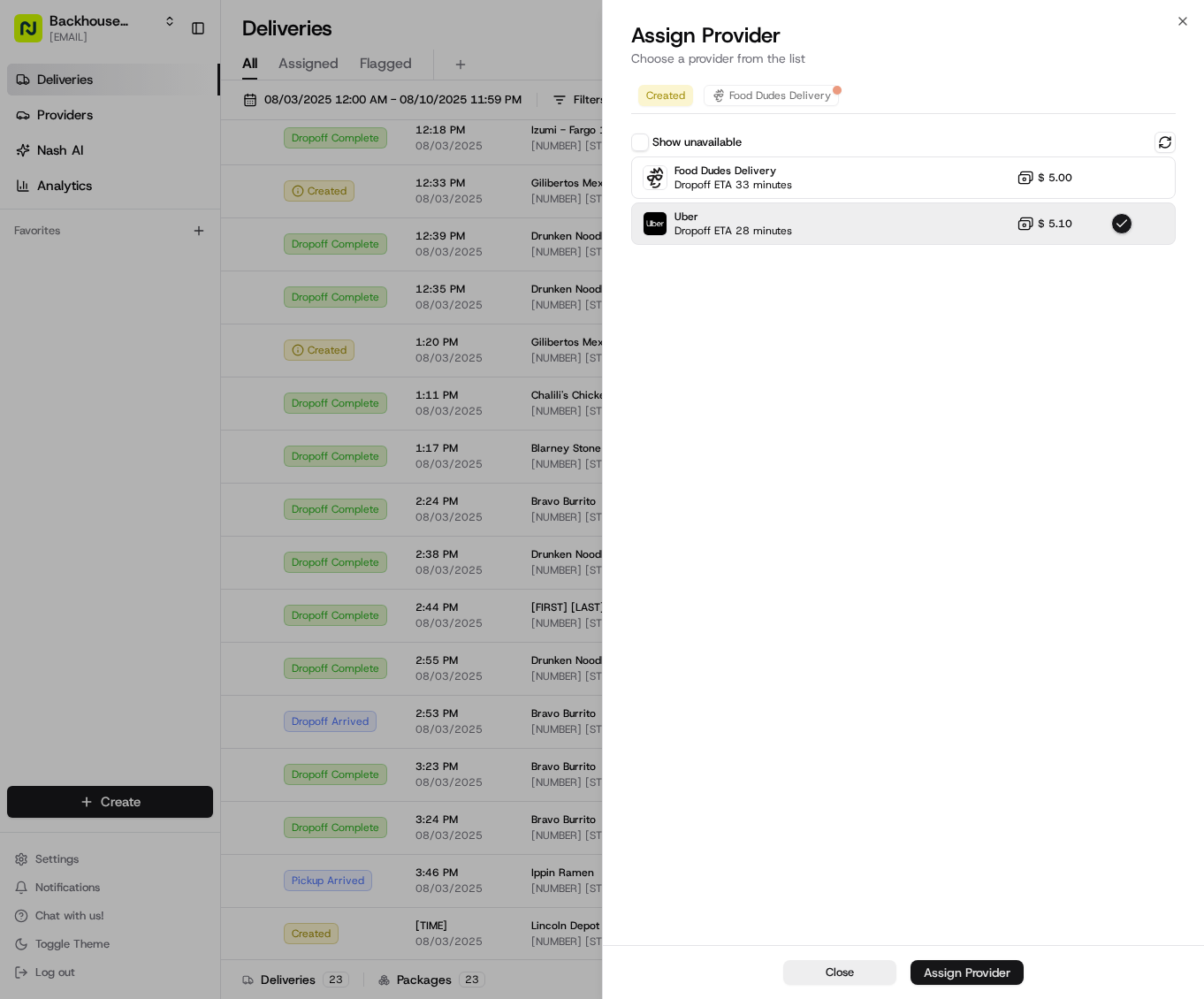 click on "Assign Provider" at bounding box center [967, 972] 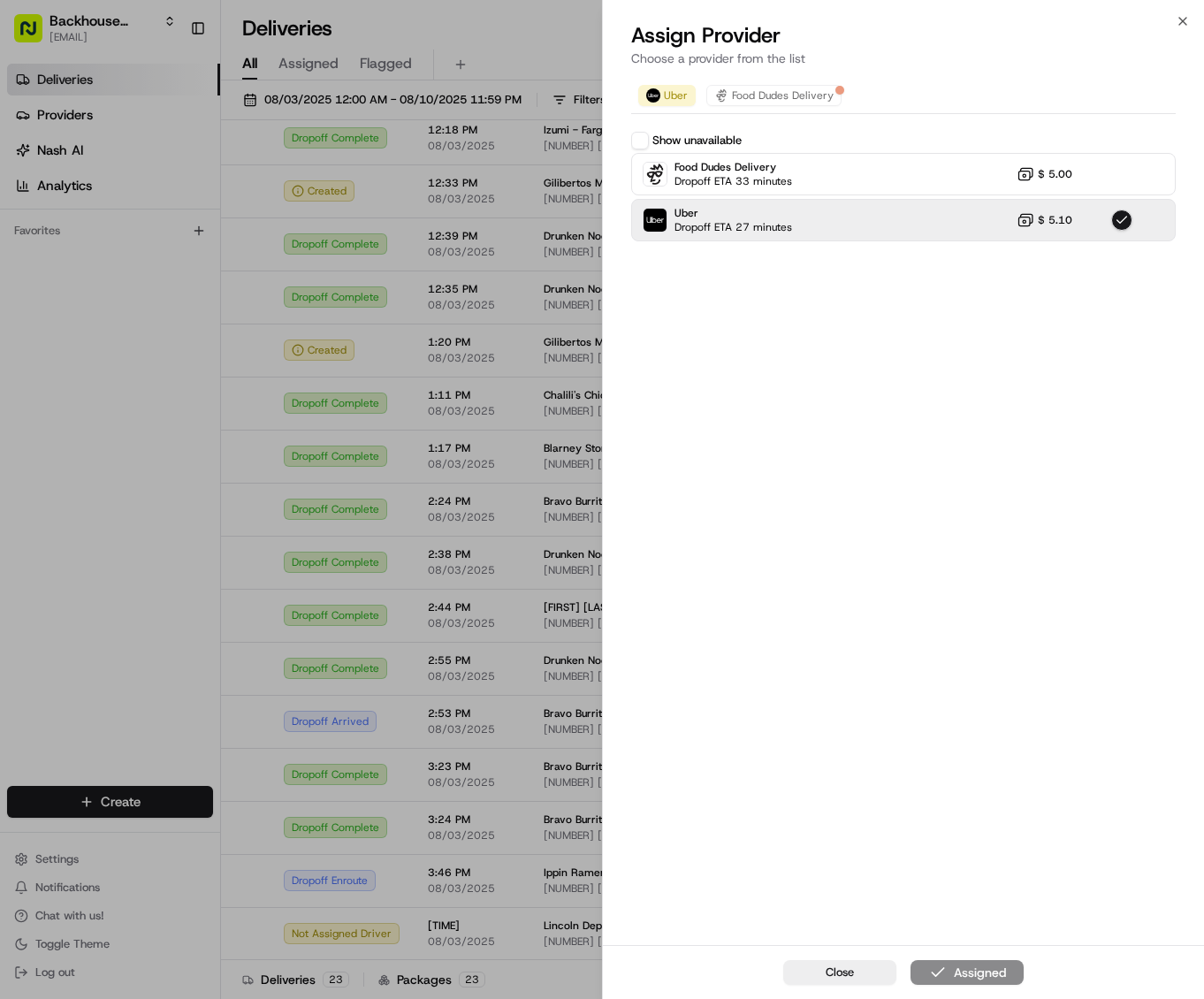drag, startPoint x: 203, startPoint y: 679, endPoint x: 219, endPoint y: 679, distance: 16 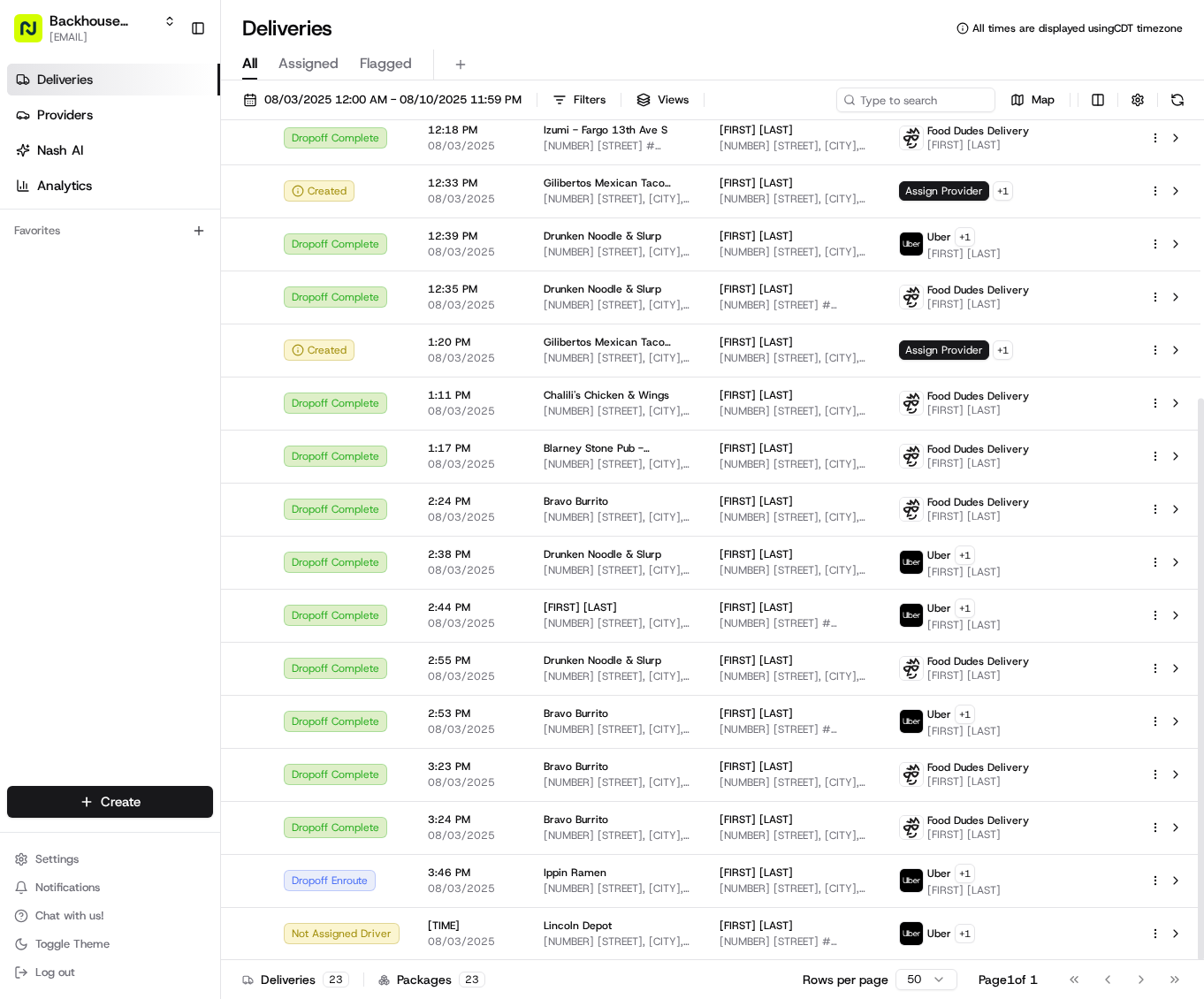 drag, startPoint x: 624, startPoint y: 42, endPoint x: 576, endPoint y: 67, distance: 54.120237 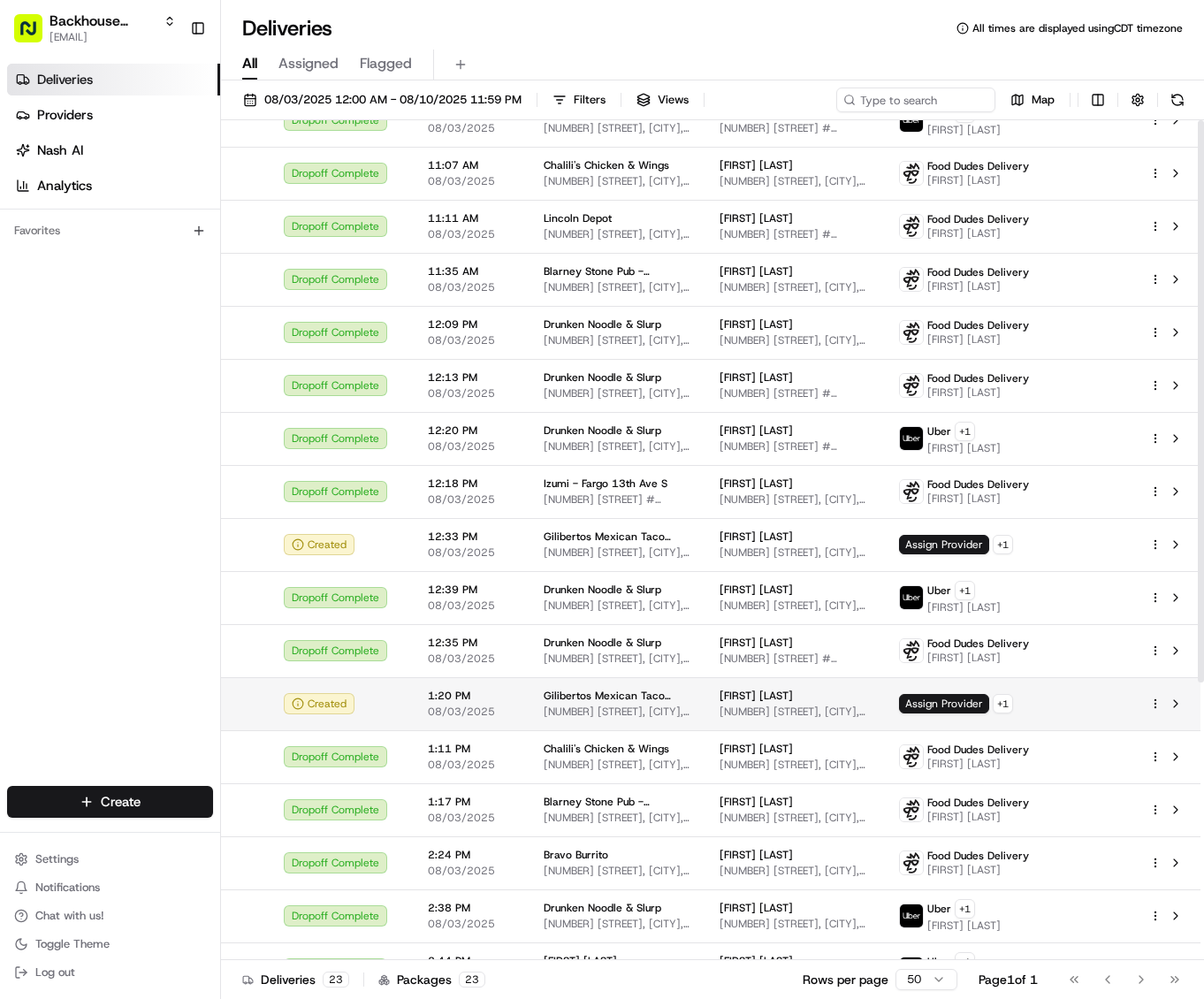 scroll, scrollTop: 0, scrollLeft: 0, axis: both 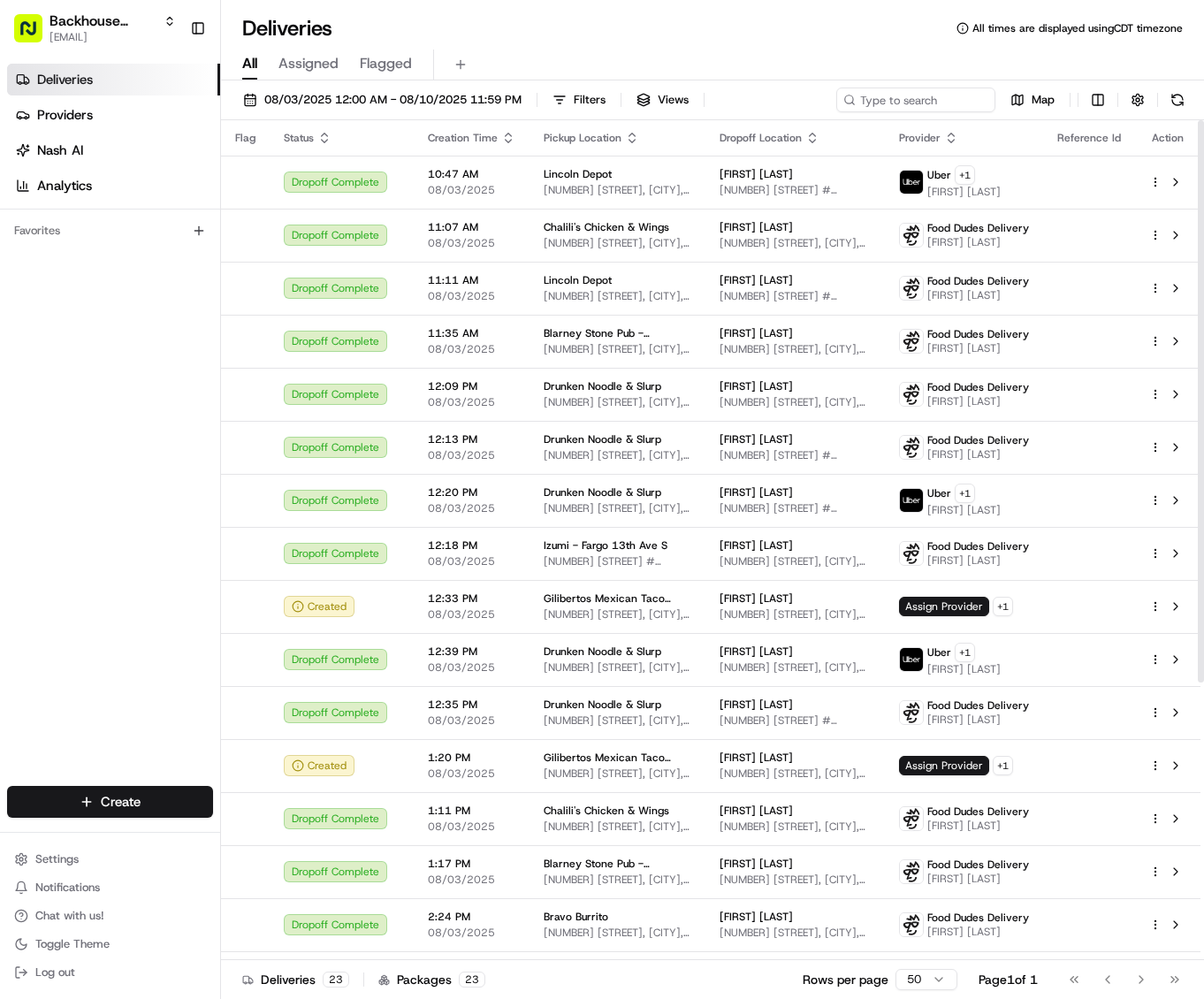 click on "All Assigned Flagged" at bounding box center [712, 61] 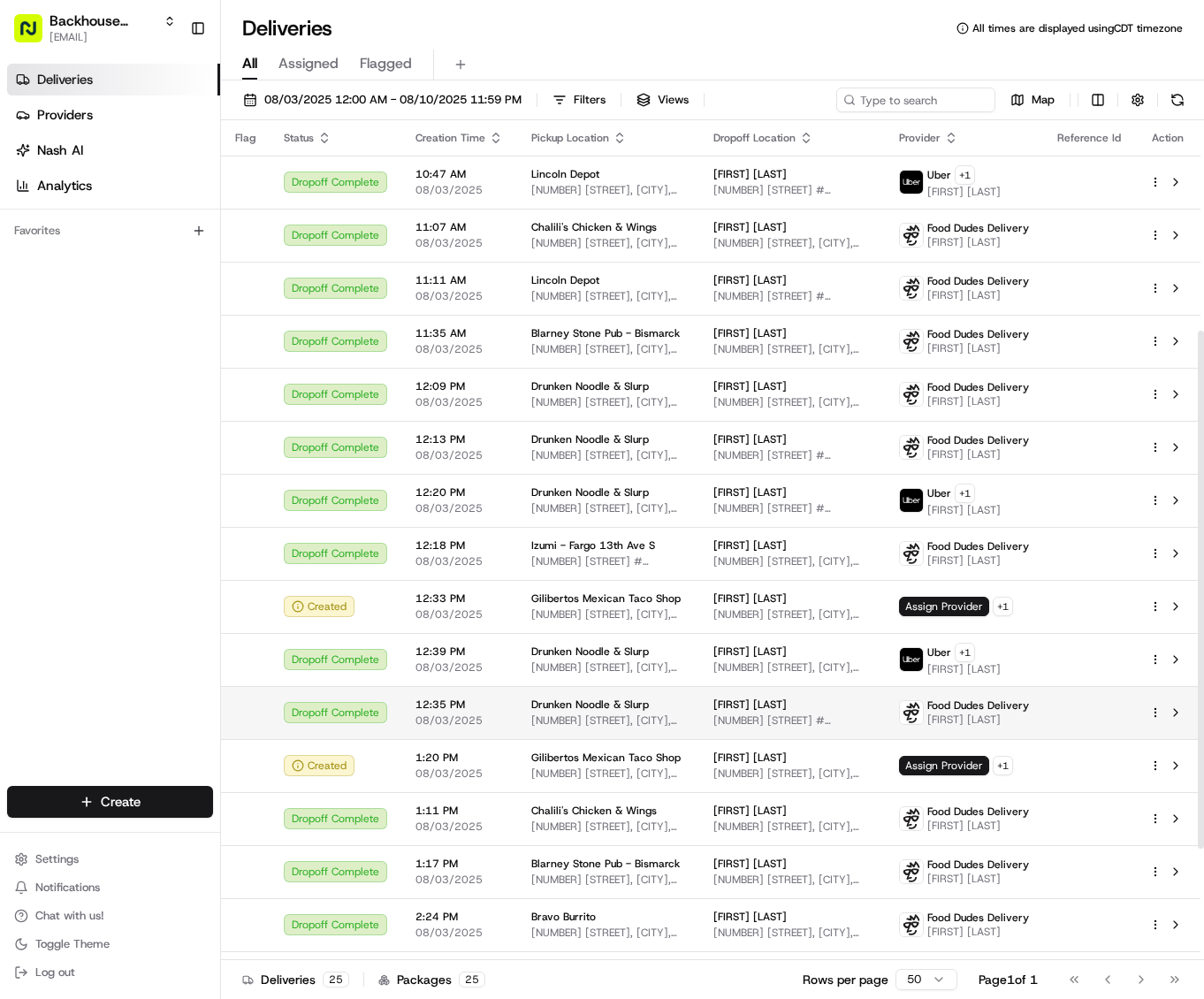 scroll, scrollTop: 522, scrollLeft: 0, axis: vertical 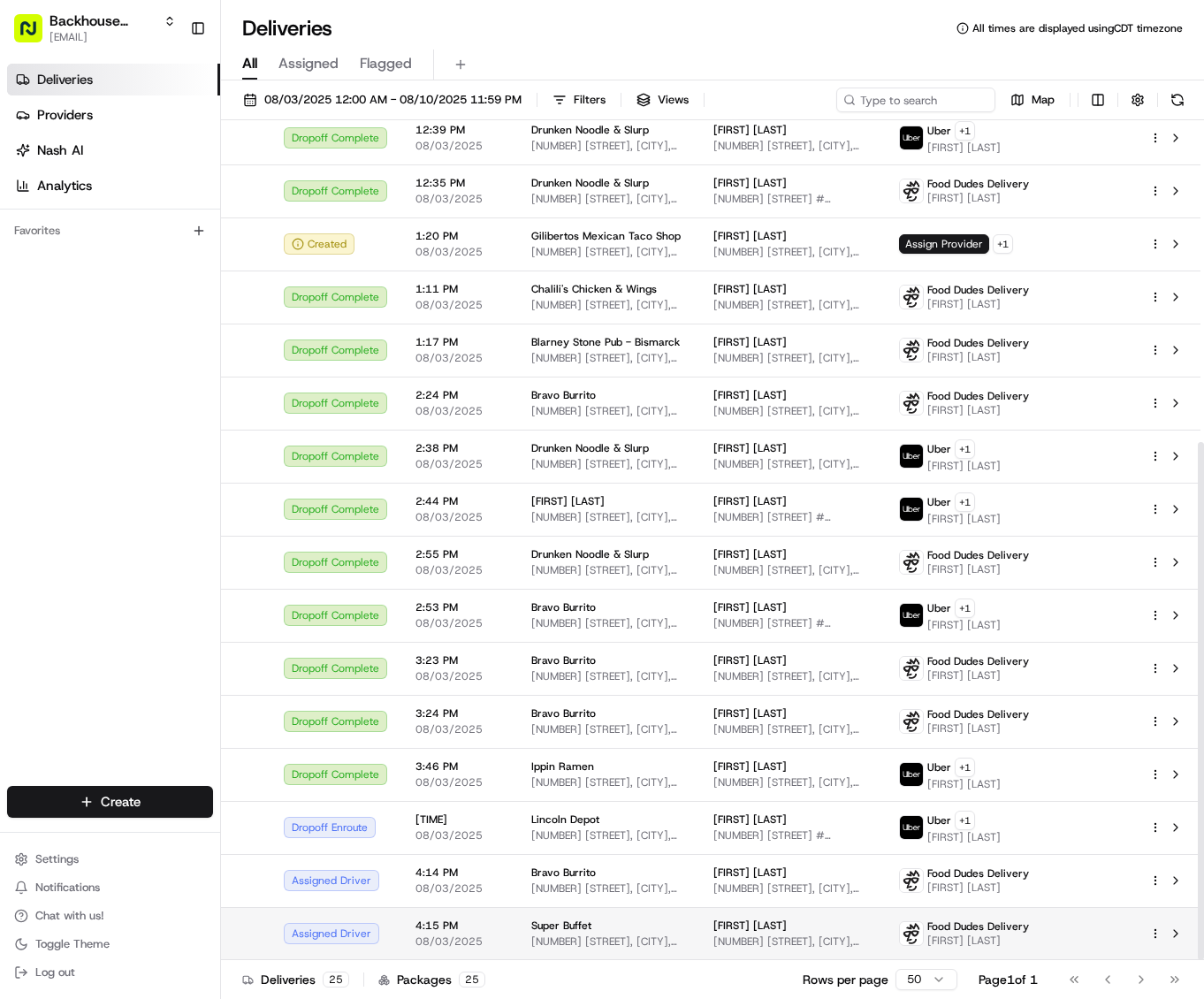 click at bounding box center (1168, 934) 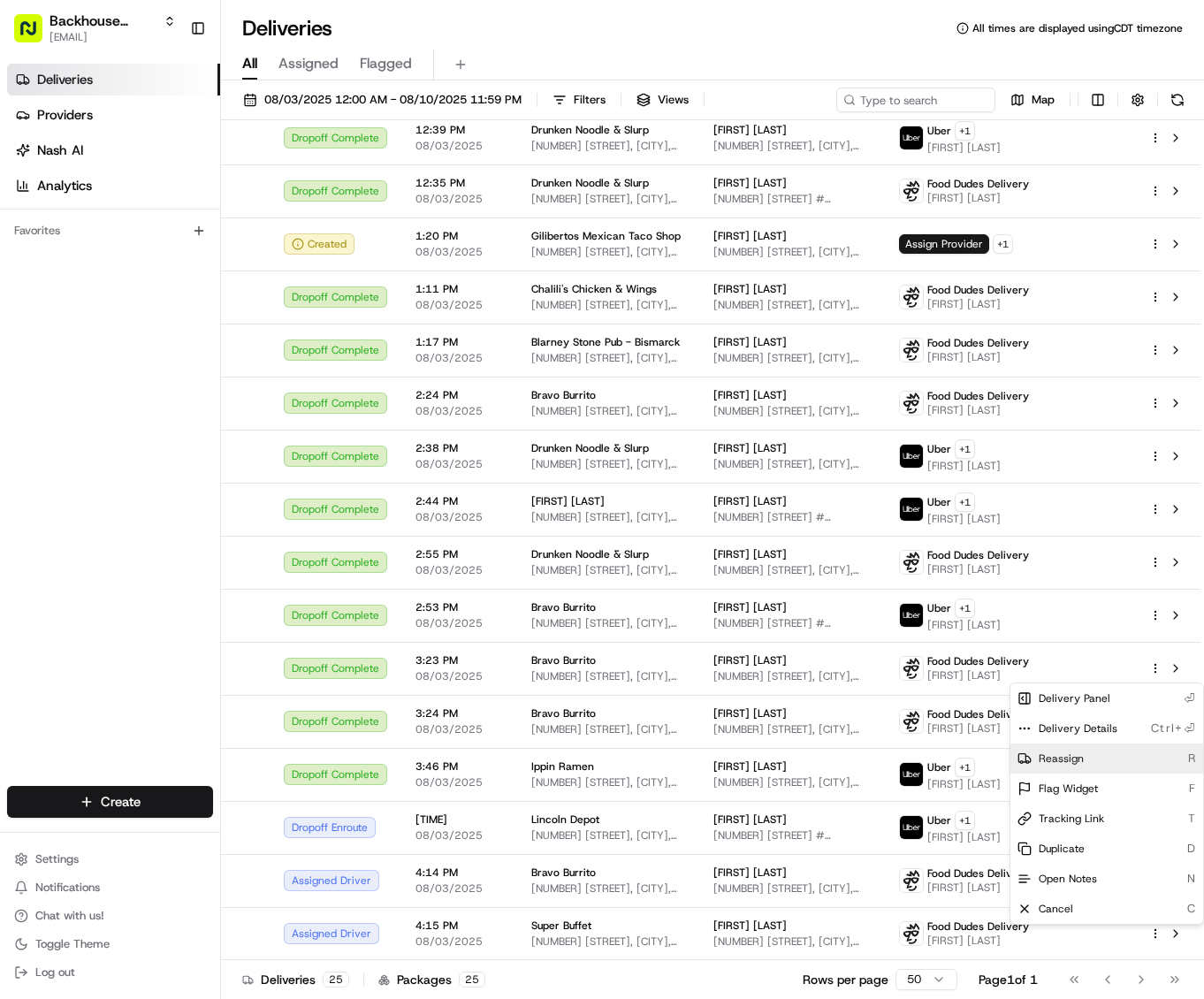 click on "Reassign" at bounding box center [1061, 759] 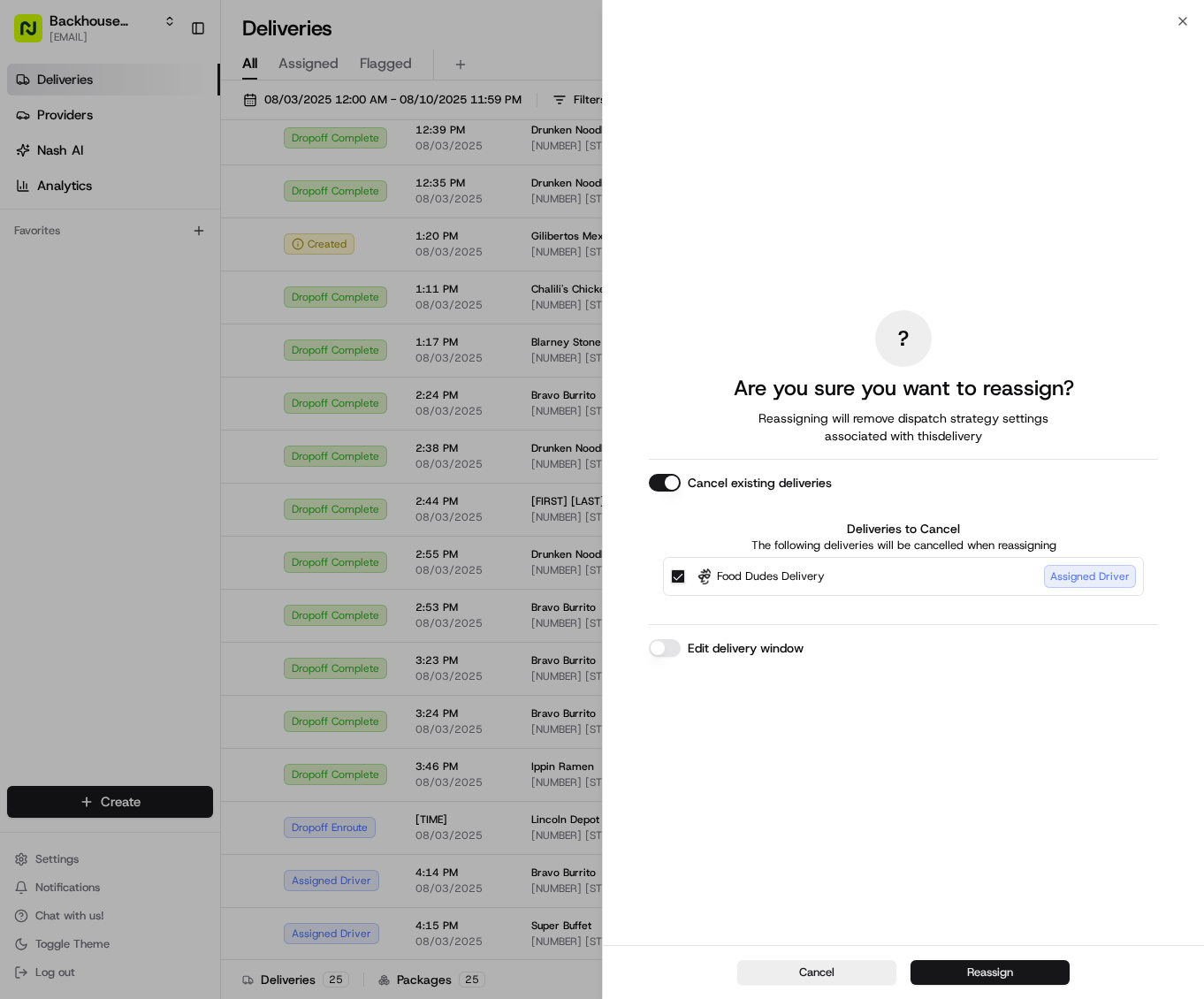 click on "Reassign" at bounding box center (990, 972) 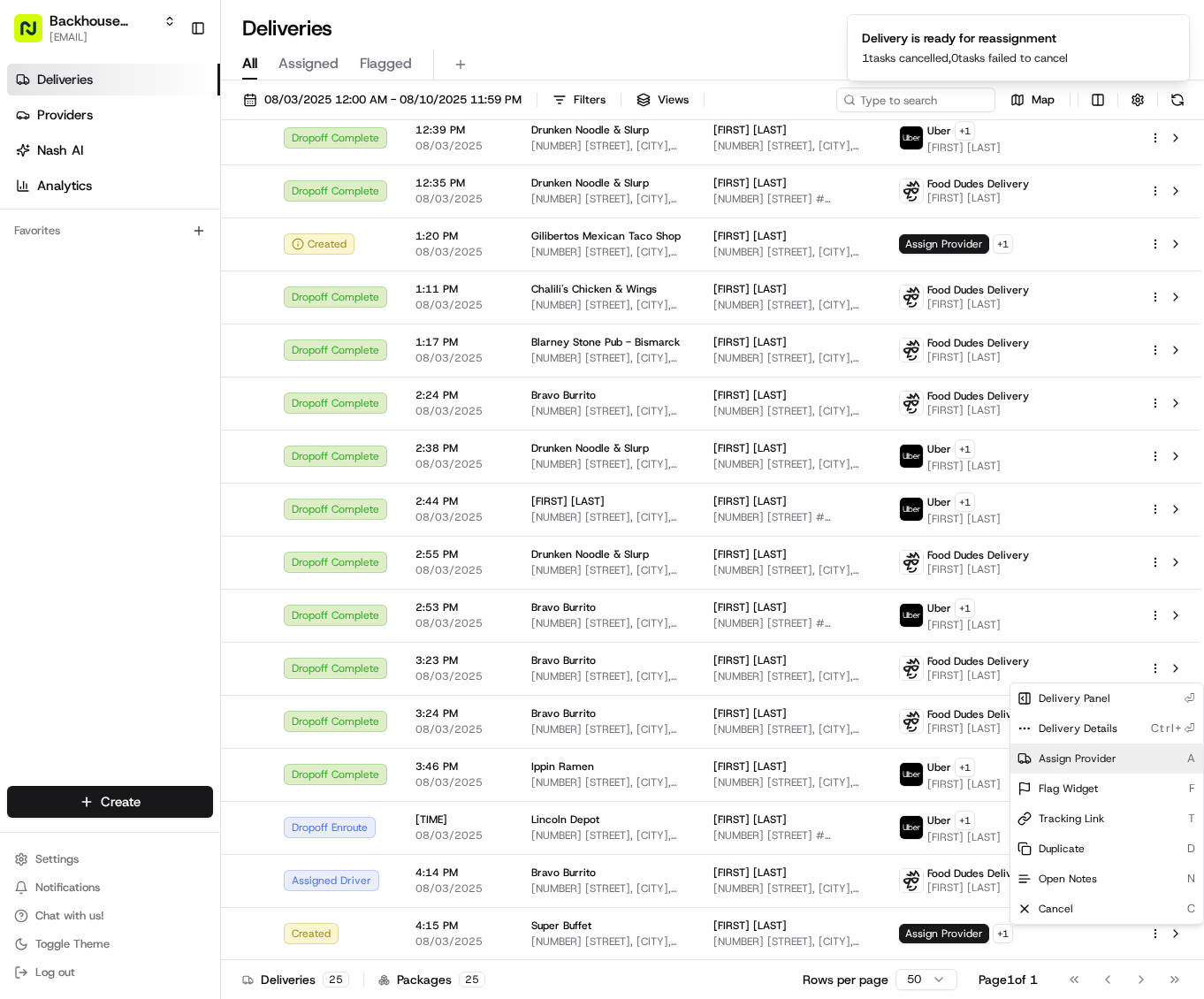 click on "Assign Provider" at bounding box center (1078, 759) 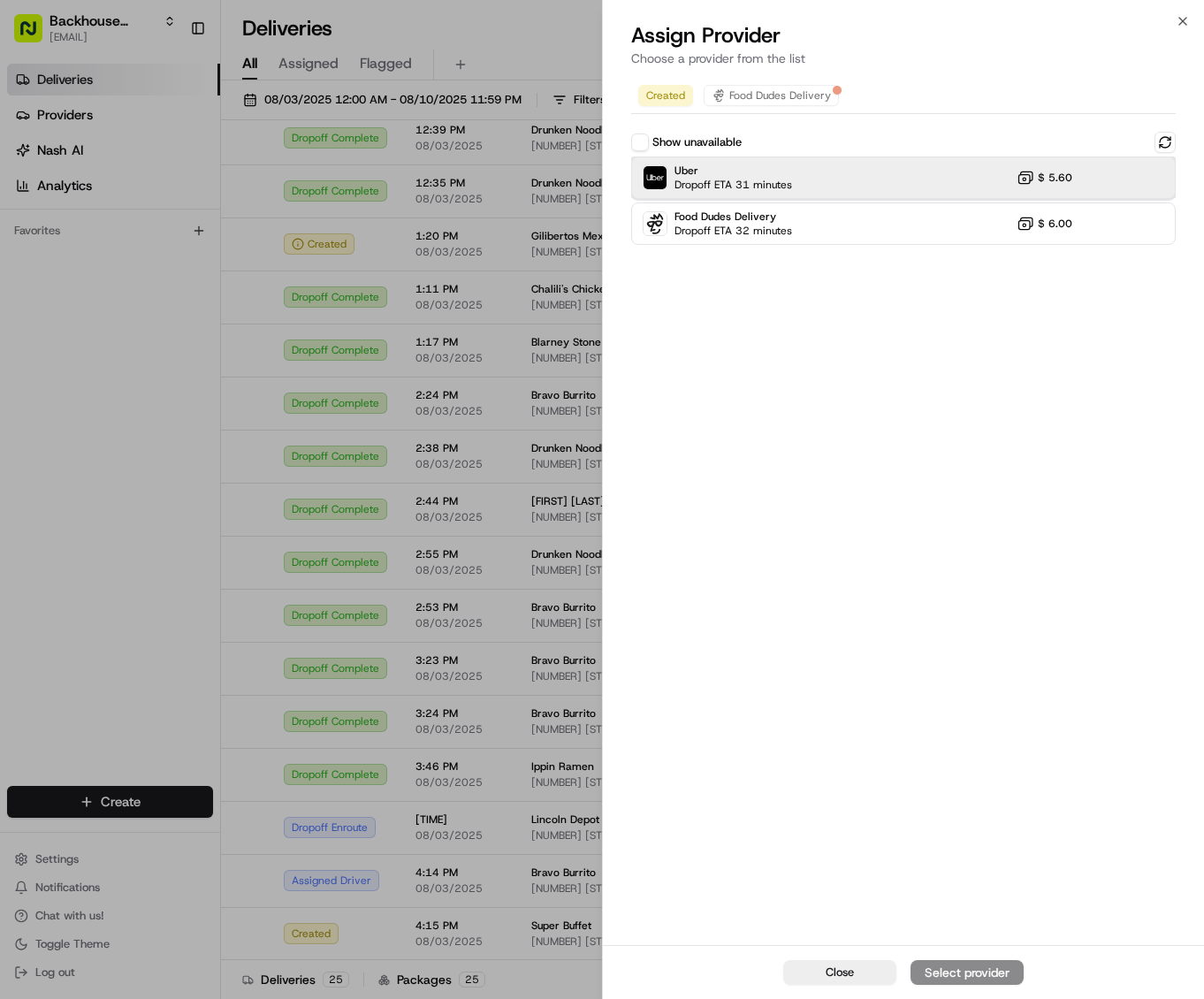 click on "Uber" at bounding box center [733, 171] 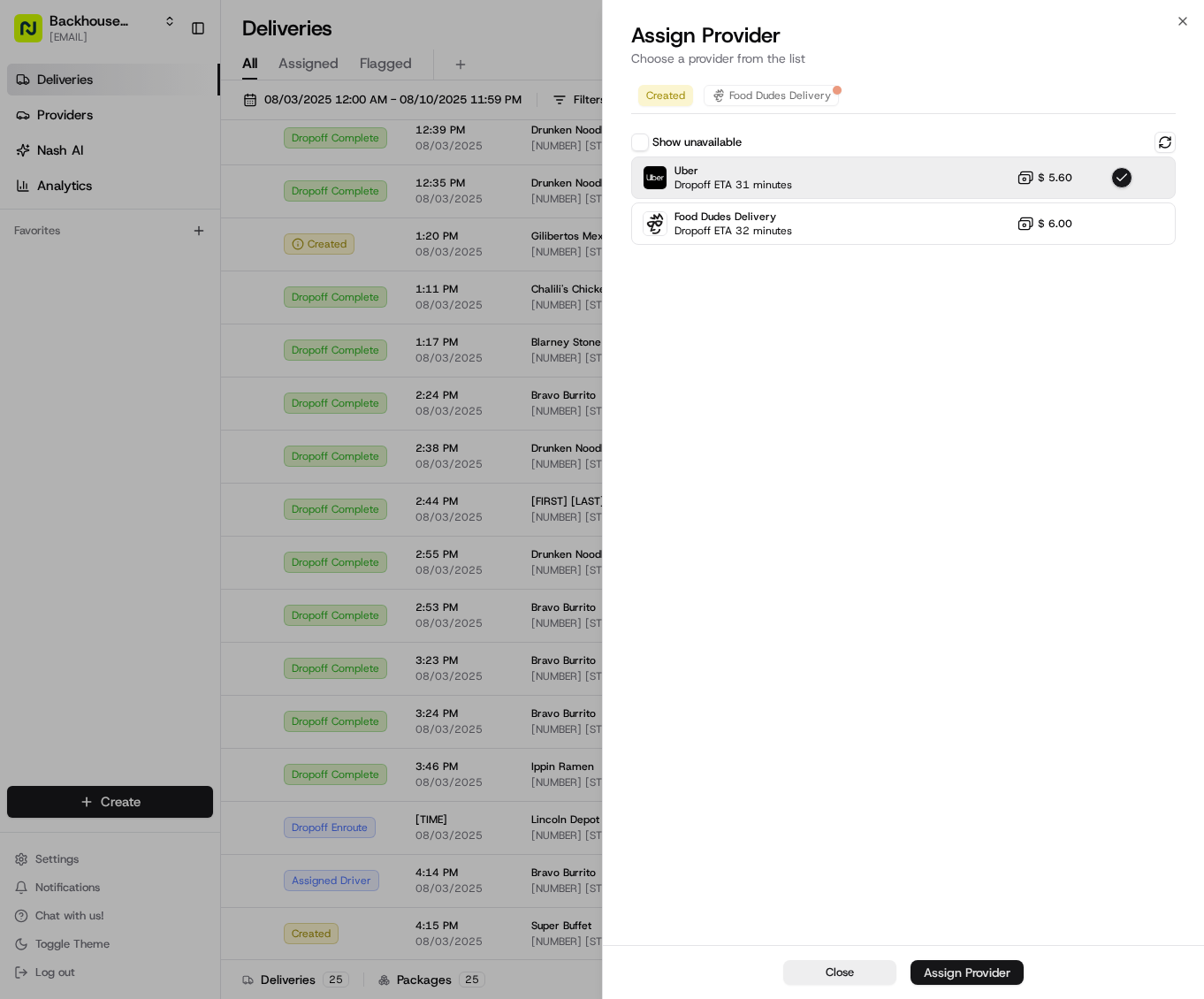 click on "Assign Provider" at bounding box center [967, 972] 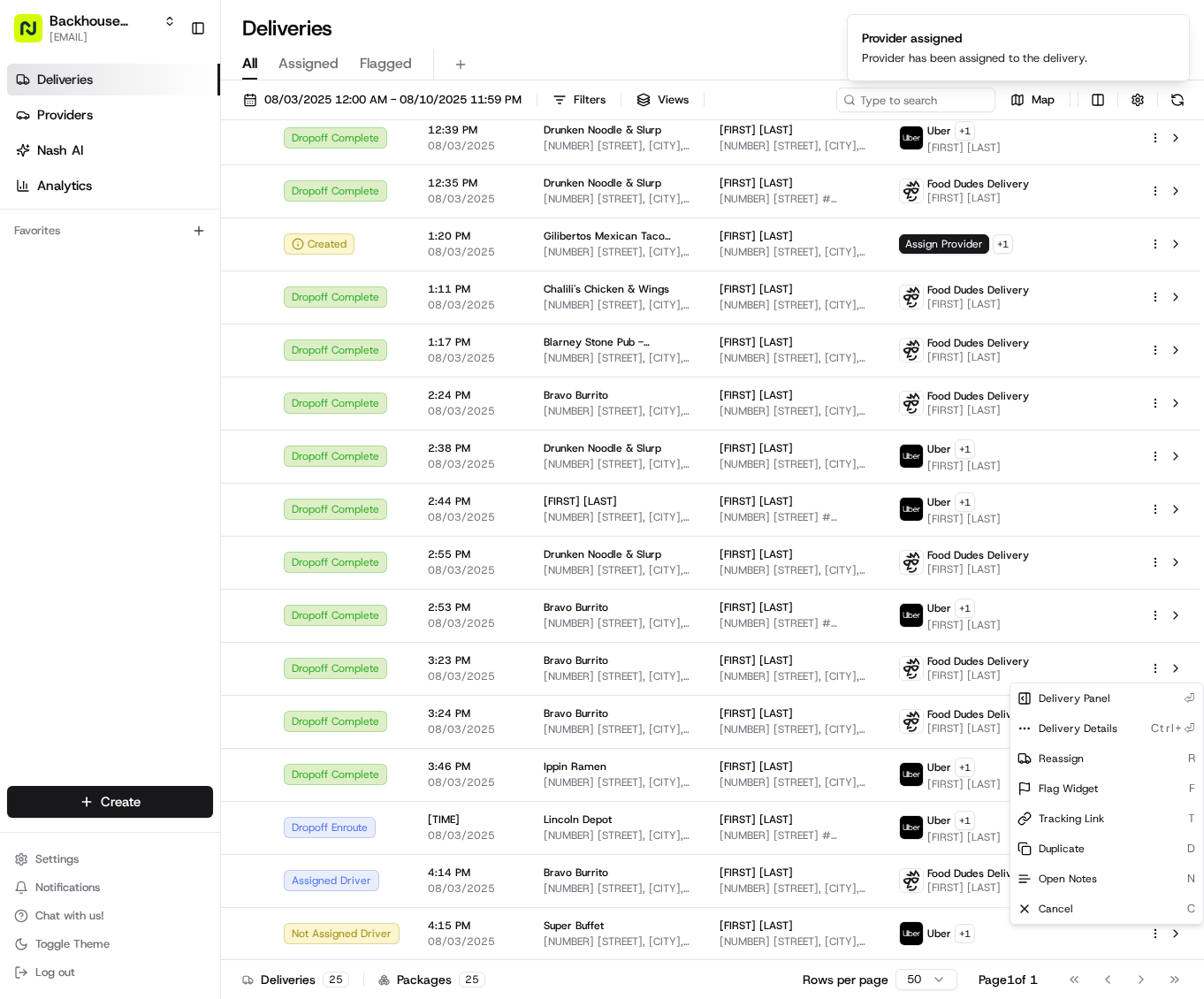 click on "Deliveries Providers Nash AI Analytics Favorites" at bounding box center (110, 428) 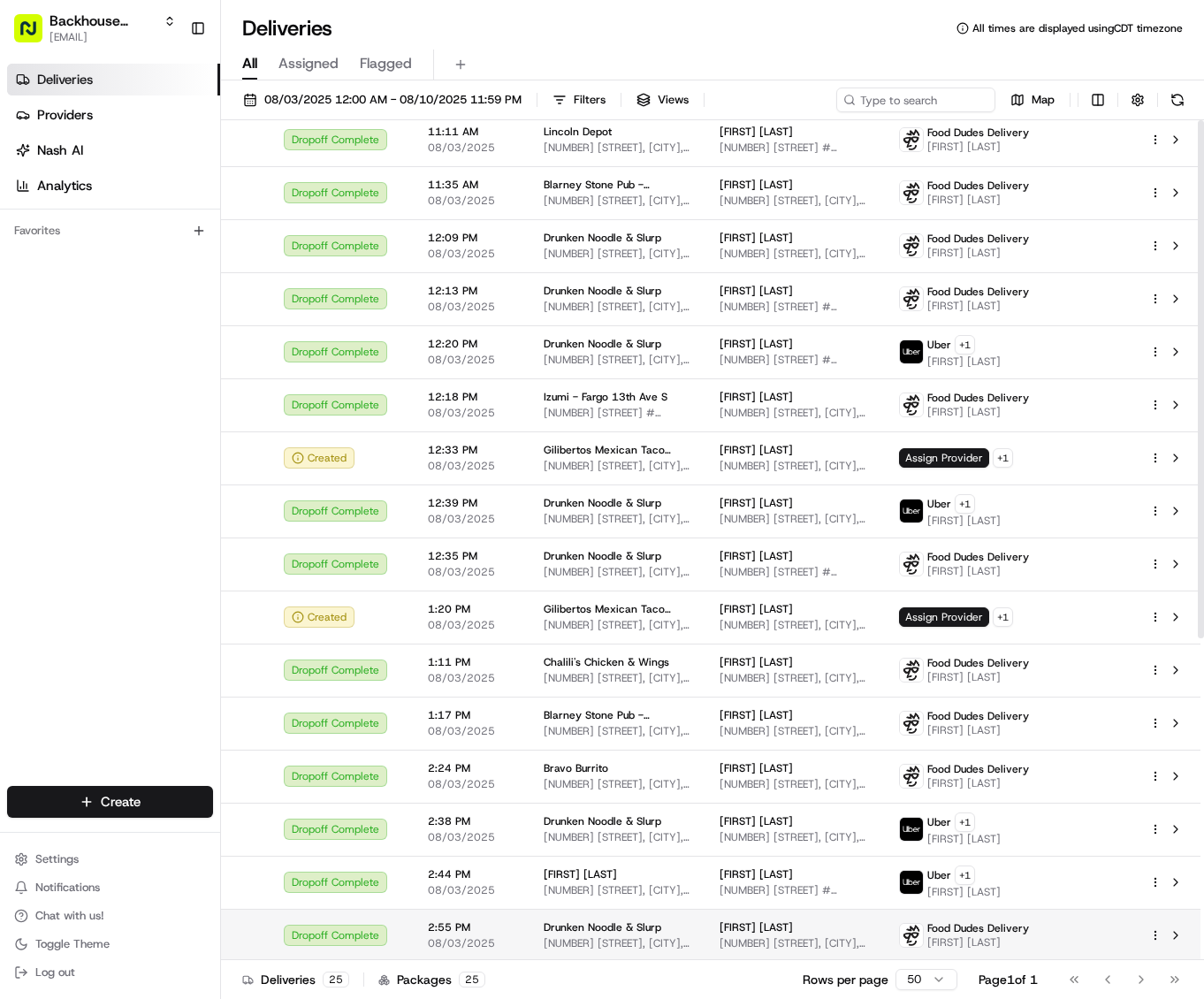 scroll, scrollTop: 0, scrollLeft: 0, axis: both 